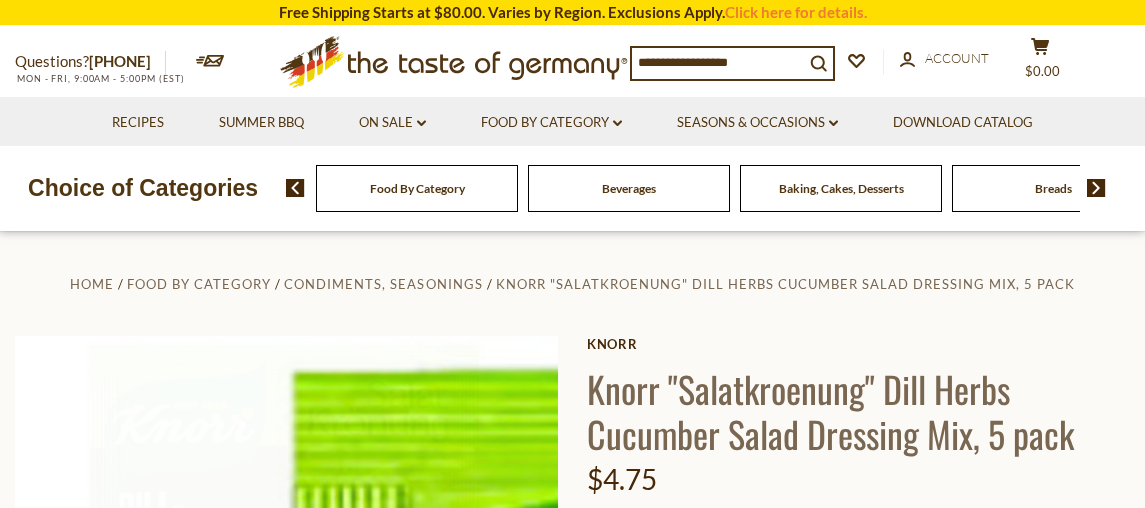 scroll, scrollTop: 0, scrollLeft: 0, axis: both 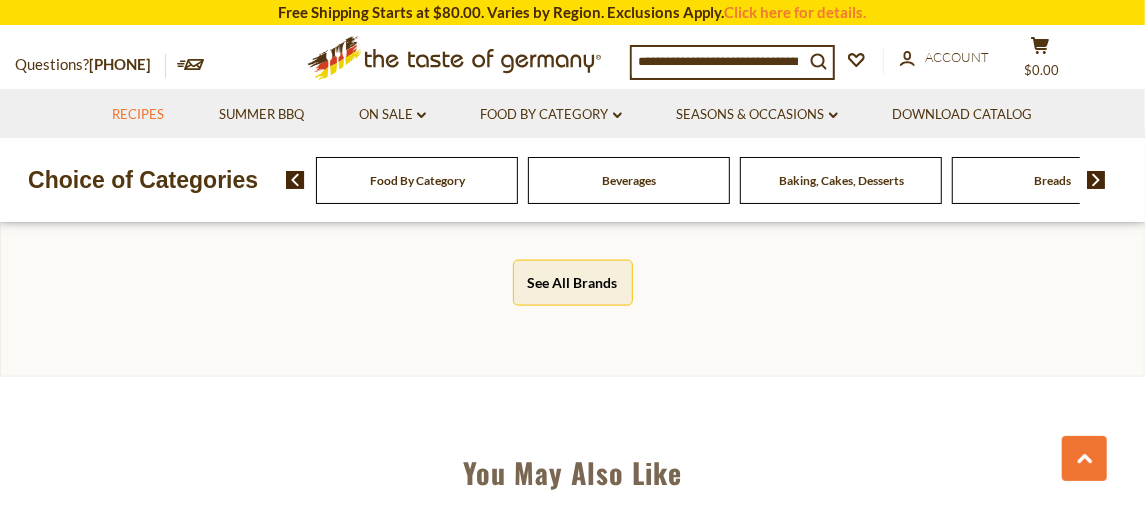 click on "Recipes" at bounding box center [138, 115] 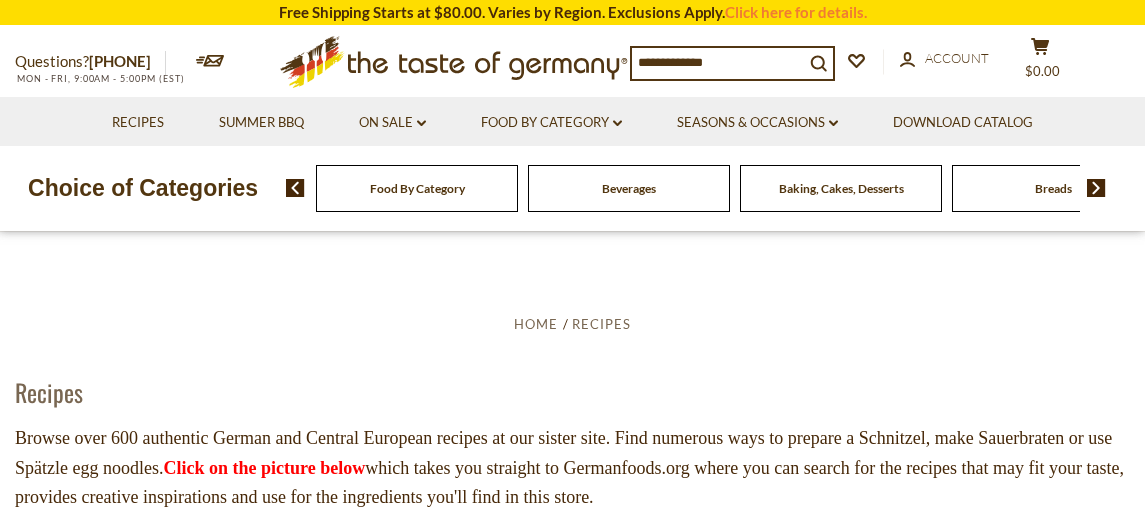 scroll, scrollTop: 0, scrollLeft: 0, axis: both 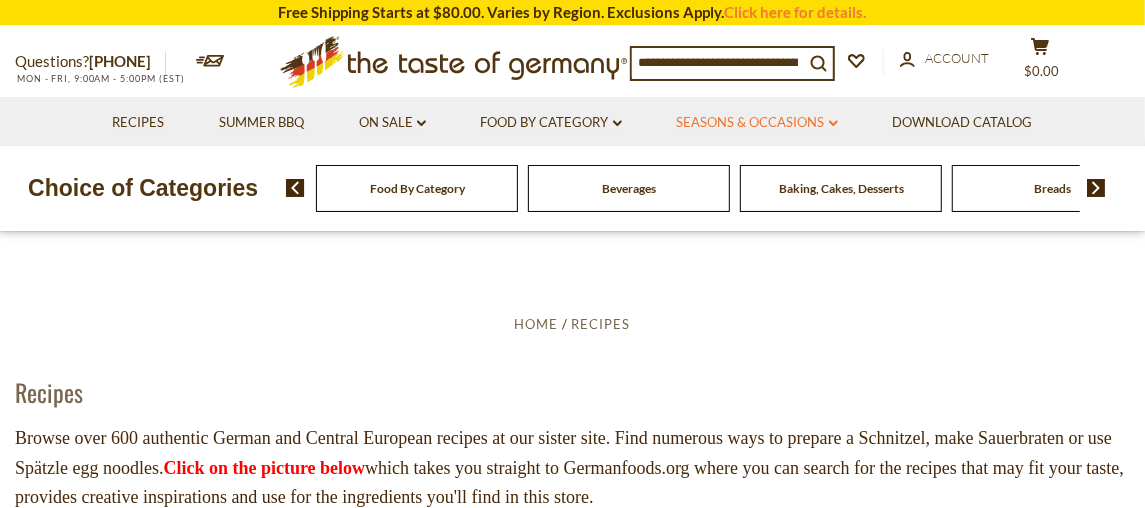 click on "Seasons & Occasions
dropdown_arrow" at bounding box center (757, 123) 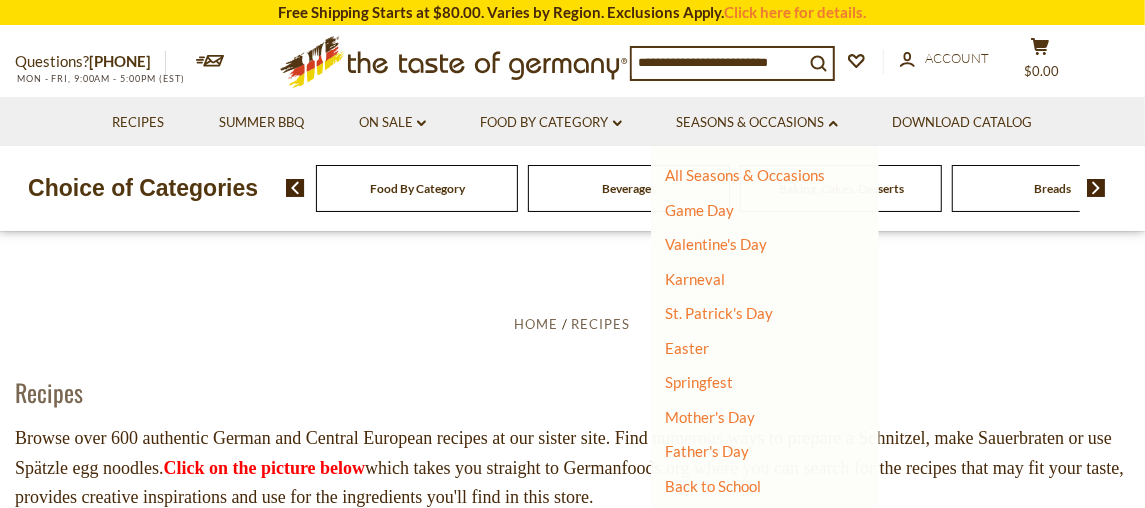 scroll, scrollTop: 269, scrollLeft: 0, axis: vertical 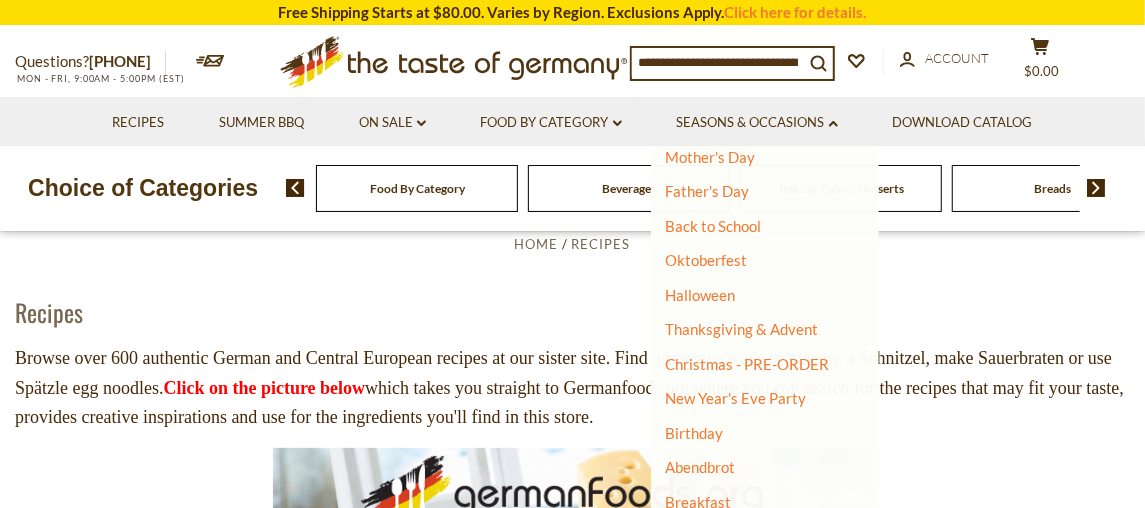 click on "**********" at bounding box center [572, 613] 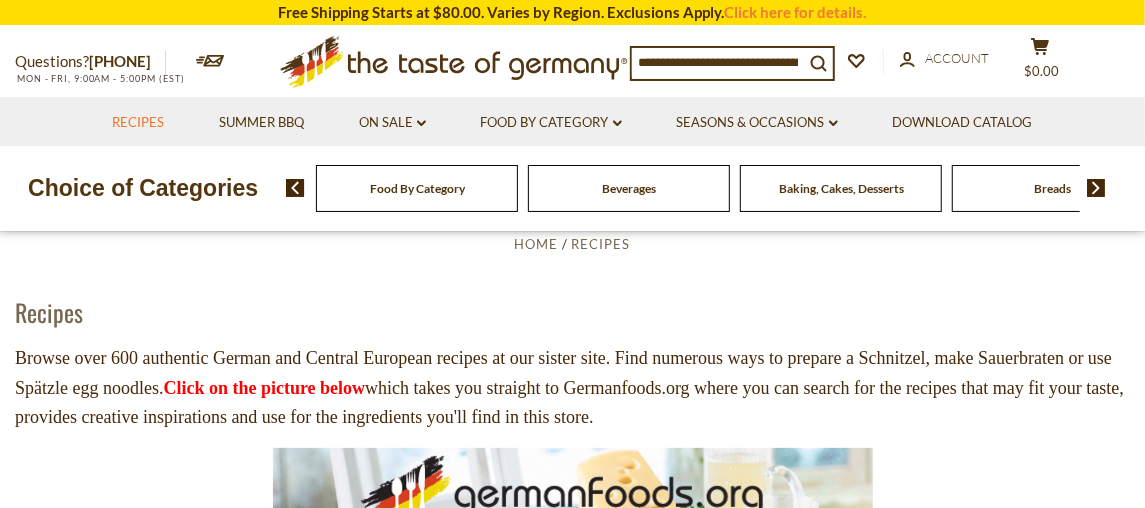 click on "Recipes" at bounding box center [138, 123] 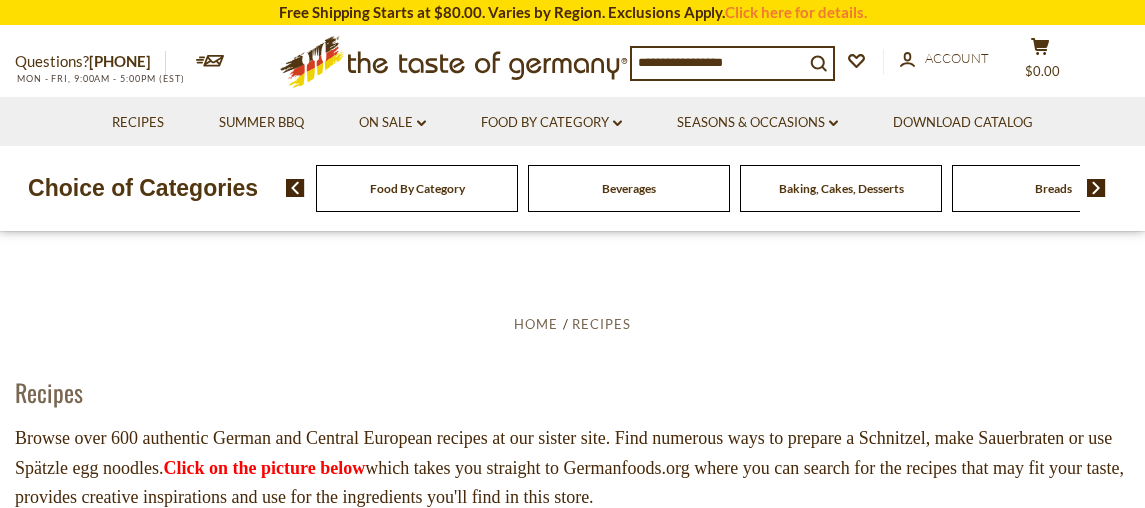 scroll, scrollTop: 0, scrollLeft: 0, axis: both 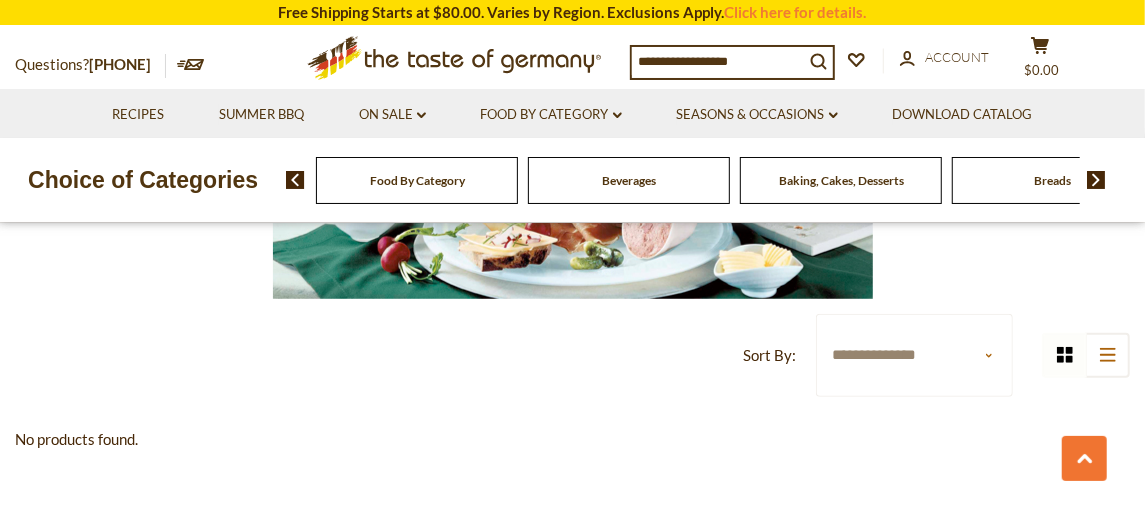 click at bounding box center (573, 99) 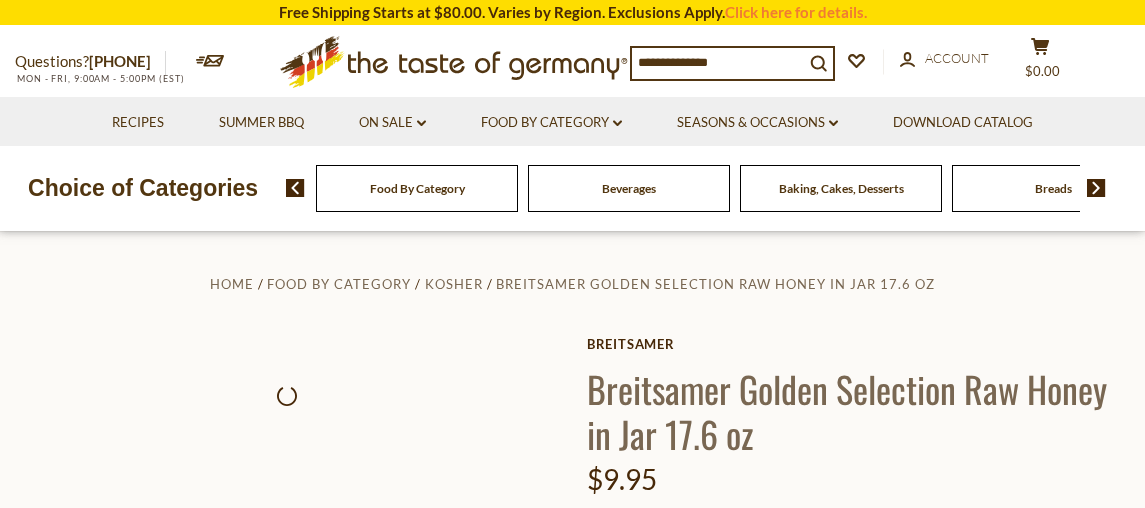 scroll, scrollTop: 0, scrollLeft: 0, axis: both 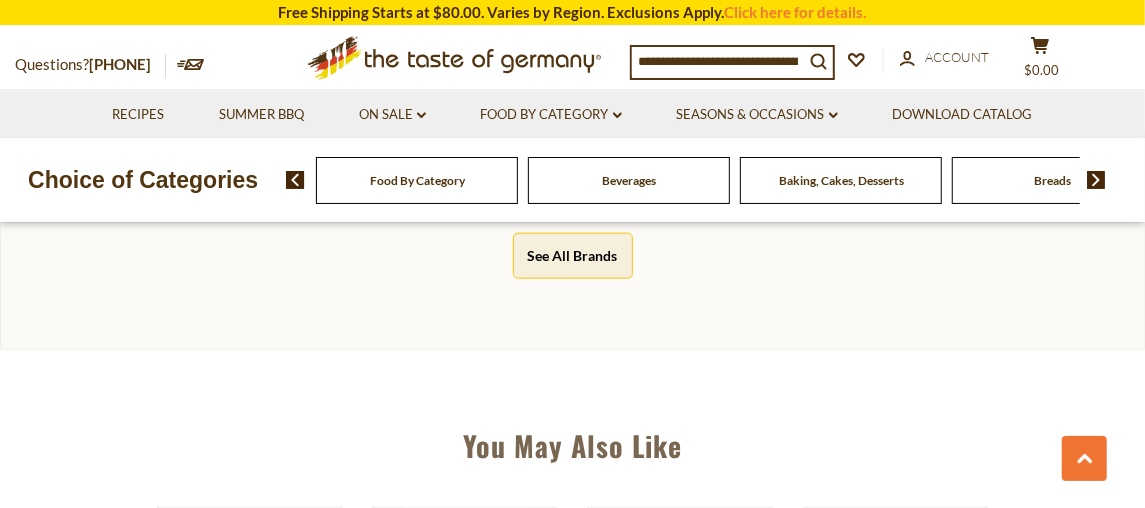 drag, startPoint x: 0, startPoint y: 0, endPoint x: 218, endPoint y: 327, distance: 393.0051 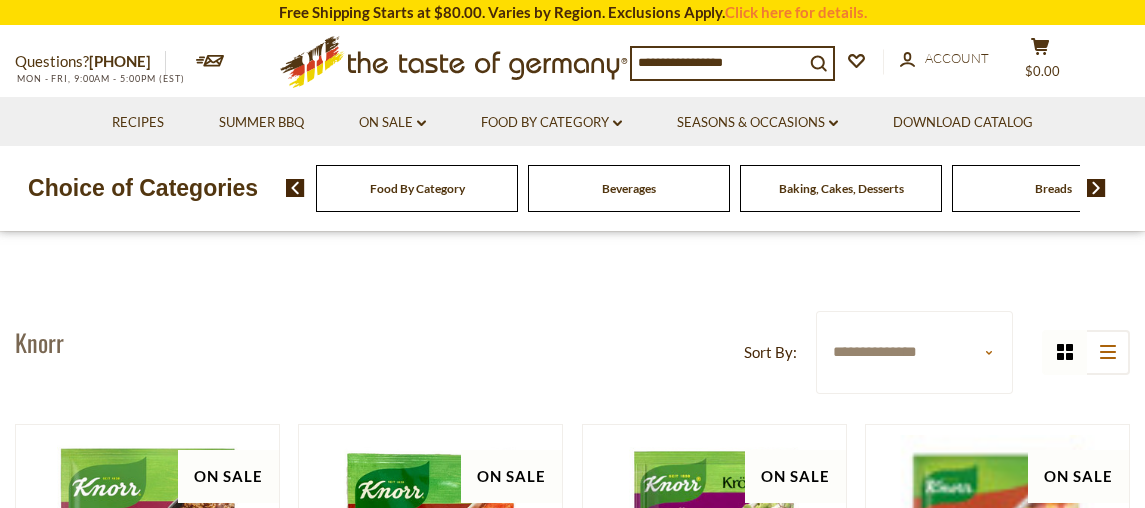 scroll, scrollTop: 0, scrollLeft: 0, axis: both 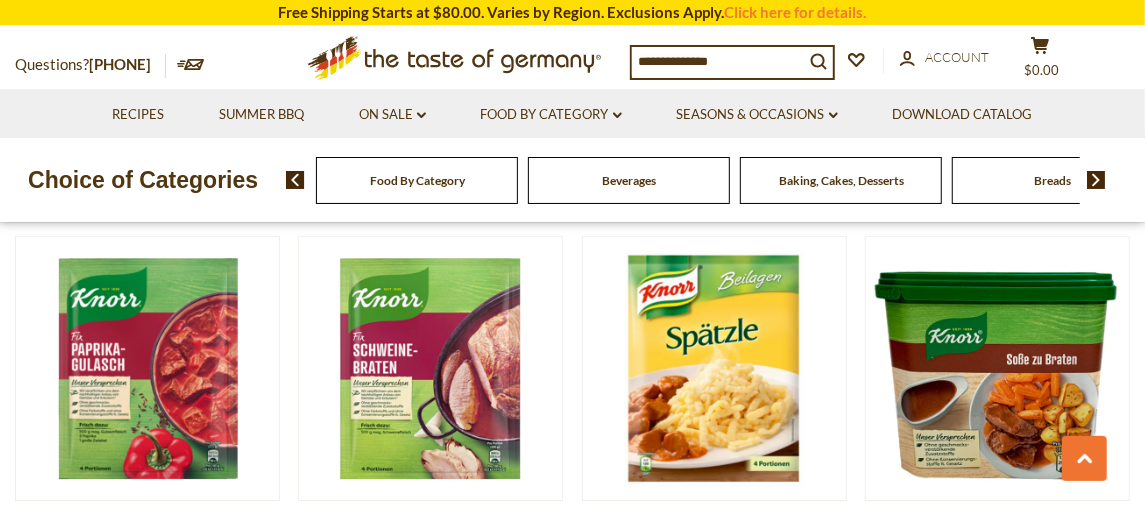click on "Quick View" at bounding box center [147, -97] 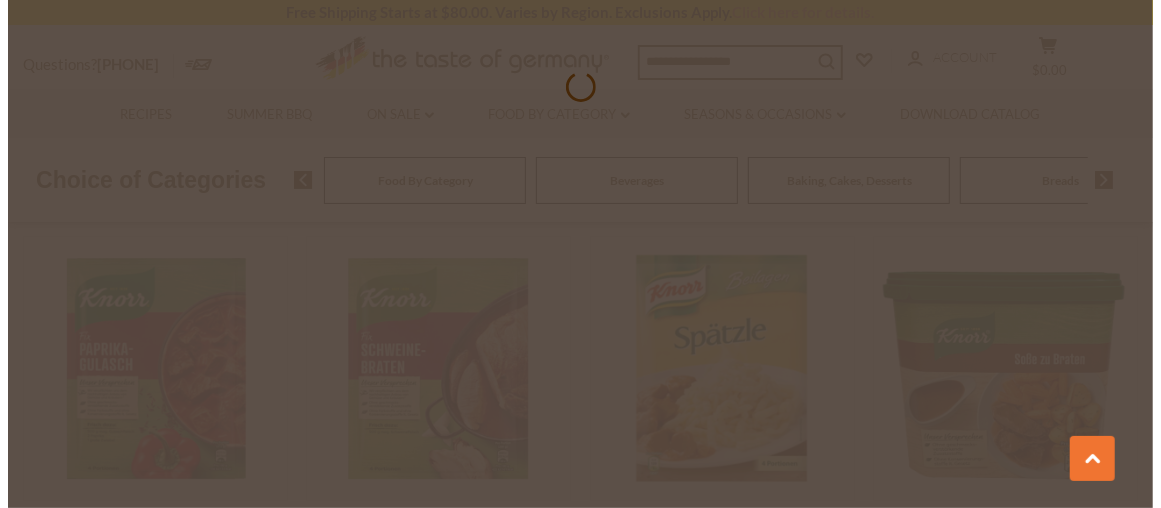scroll, scrollTop: 3013, scrollLeft: 0, axis: vertical 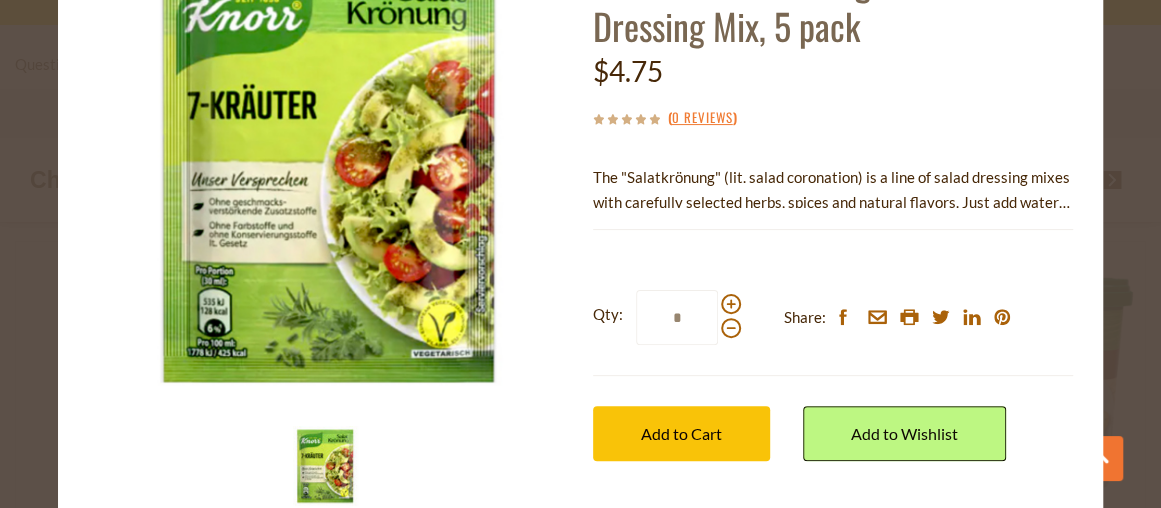 click on "close
Knorr
Knorr "Salatkroenung" Seven Herb Dressing Mix, 5 pack
$4.75
(  0 Reviews  )
The "Salatkrönung" (lit. salad coronation) is a line of salad dressing mixes with carefully selected herbs, spices and natural flavors. Just add water and oil. You'll get a great taste experience custom-made for specific salad greens, vegetable and other fresh ingredients.     May contain traces of gluten, egg, and celery.   RECIPE SUGGESTION" at bounding box center (580, 254) 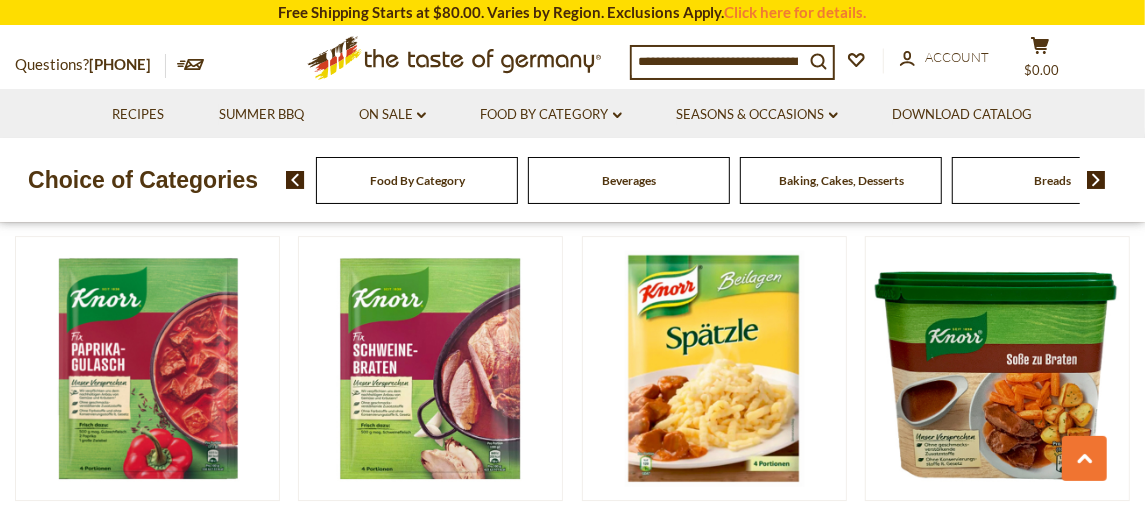 click at bounding box center [1084, 458] 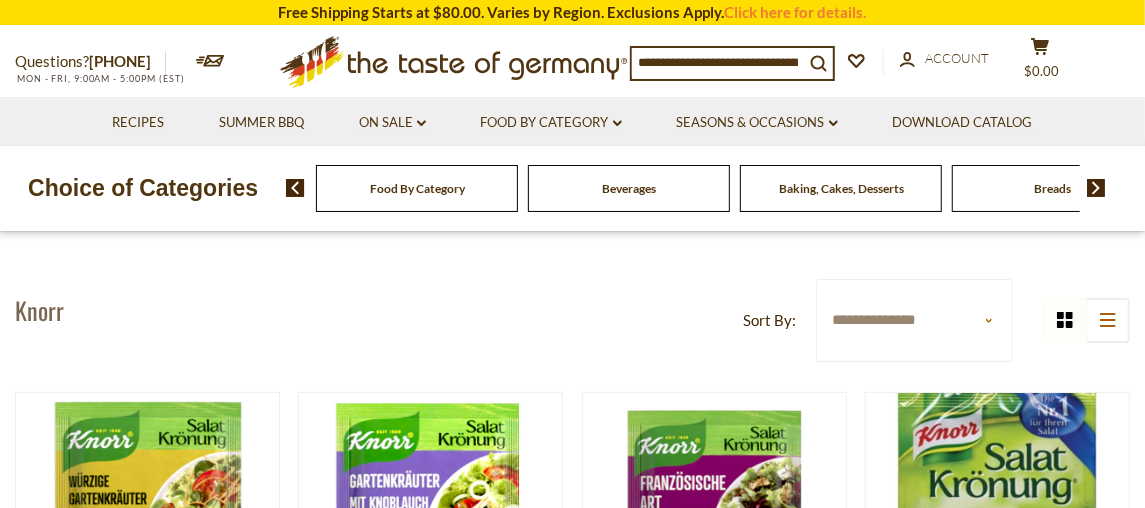 scroll, scrollTop: 0, scrollLeft: 0, axis: both 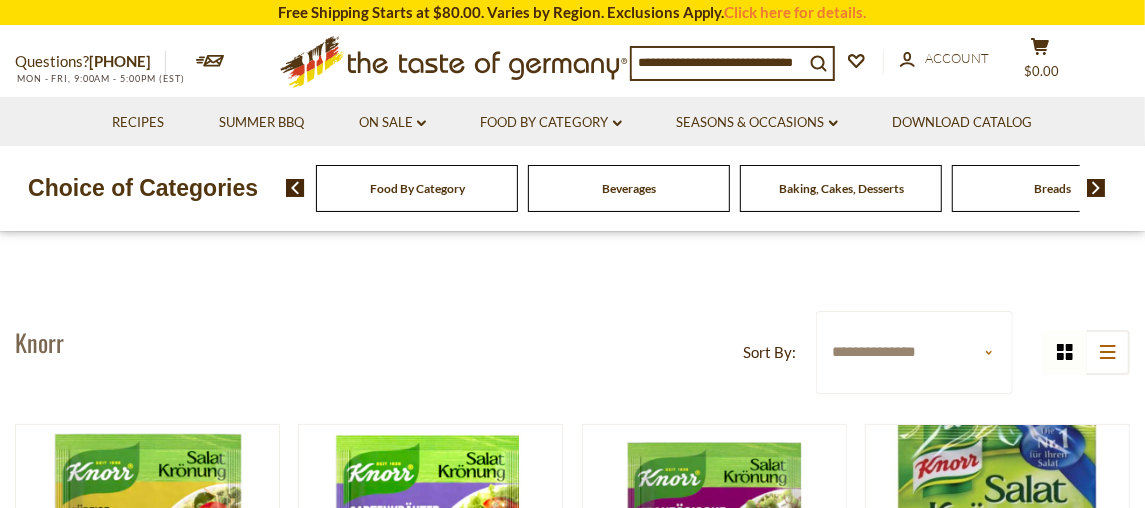 click at bounding box center [718, 62] 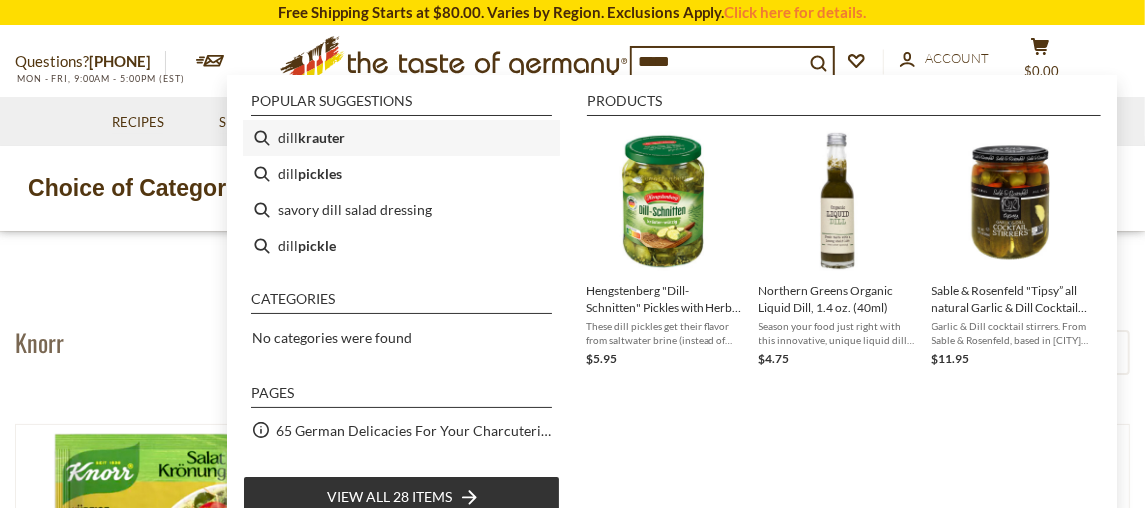 click on "krauter" at bounding box center (321, 137) 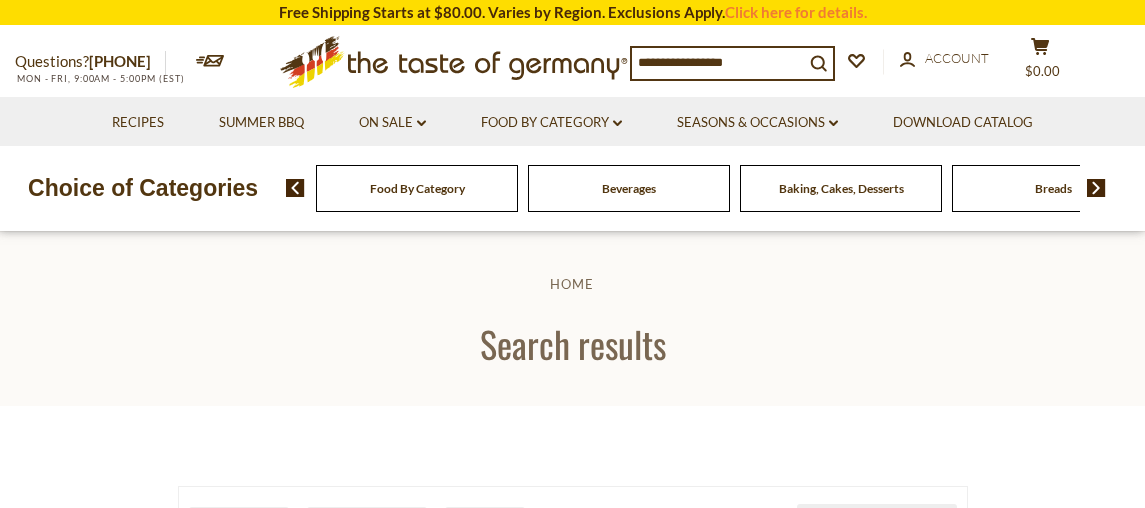 scroll, scrollTop: 0, scrollLeft: 0, axis: both 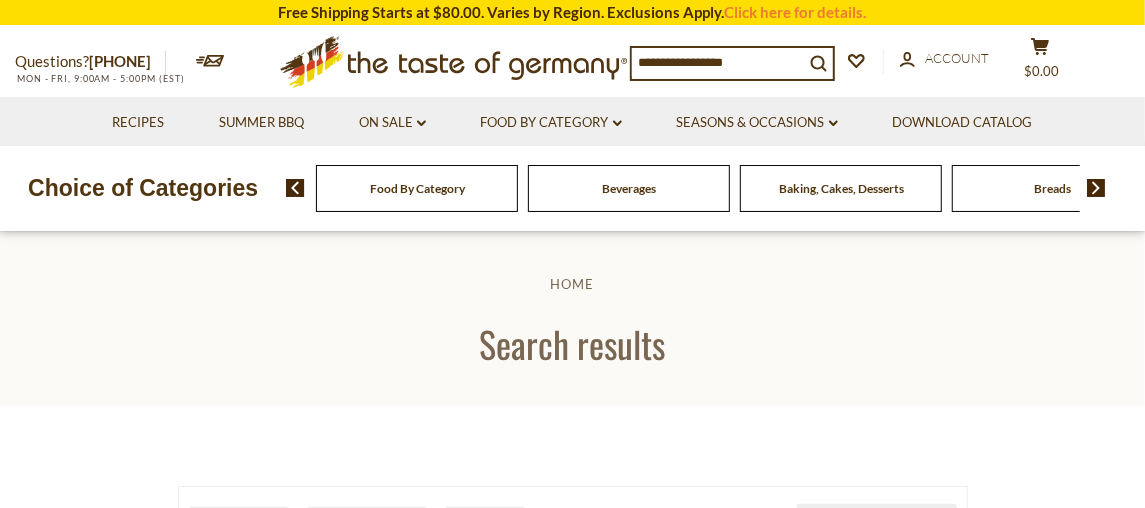 type on "**********" 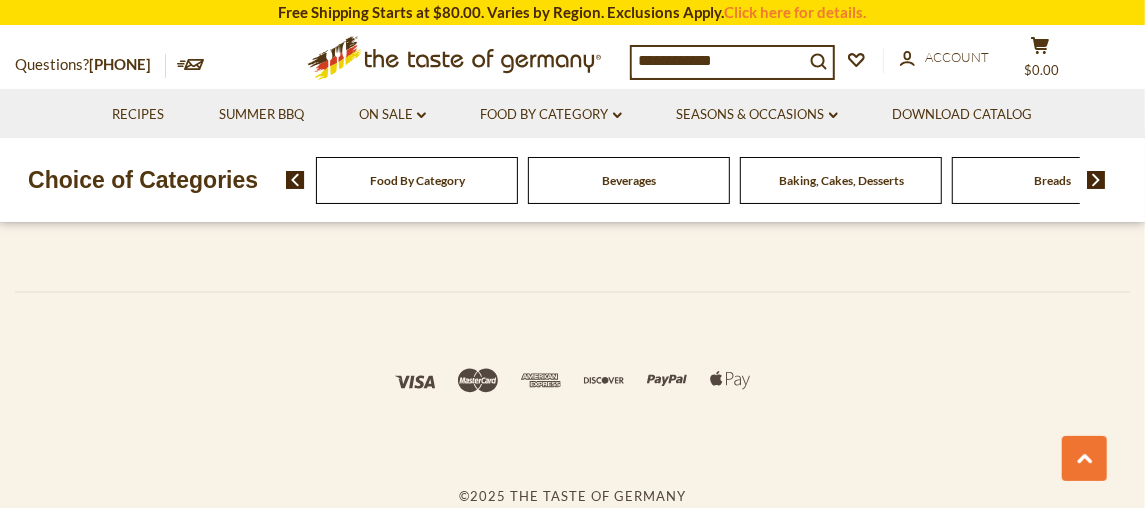 scroll, scrollTop: 2272, scrollLeft: 0, axis: vertical 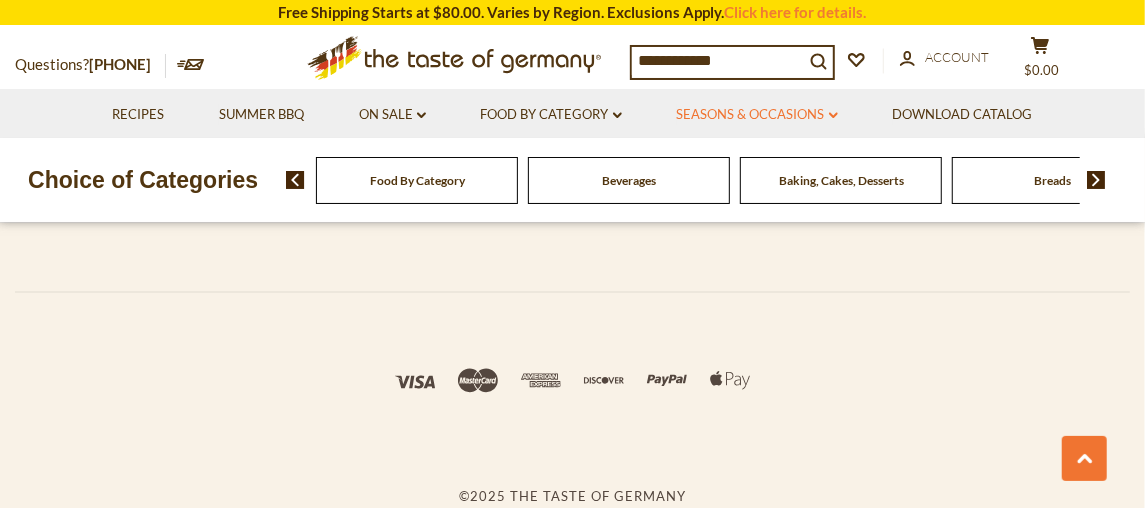 click on "Seasons & Occasions
dropdown_arrow" at bounding box center (757, 115) 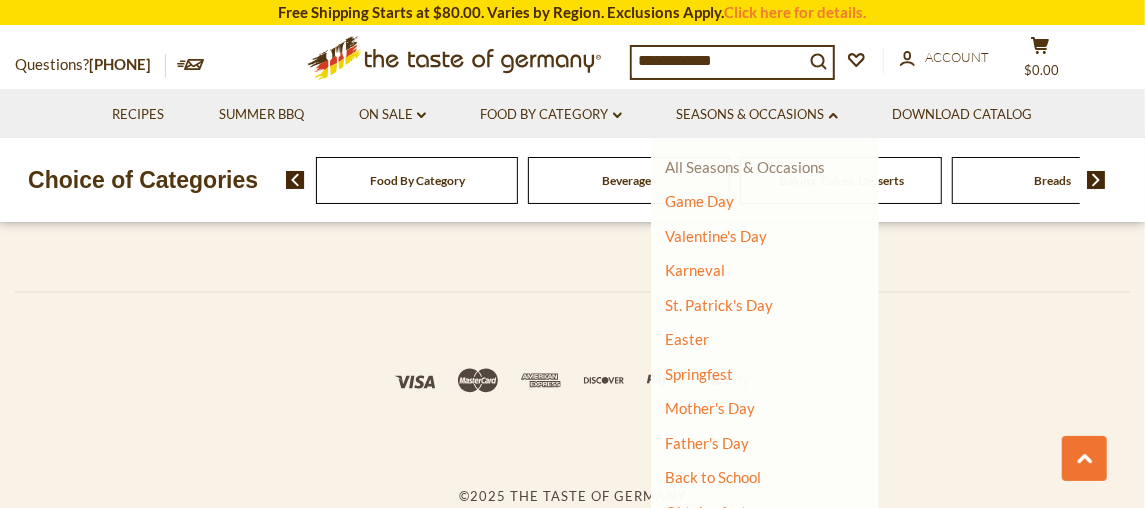 click on "All Seasons & Occasions" at bounding box center [746, 167] 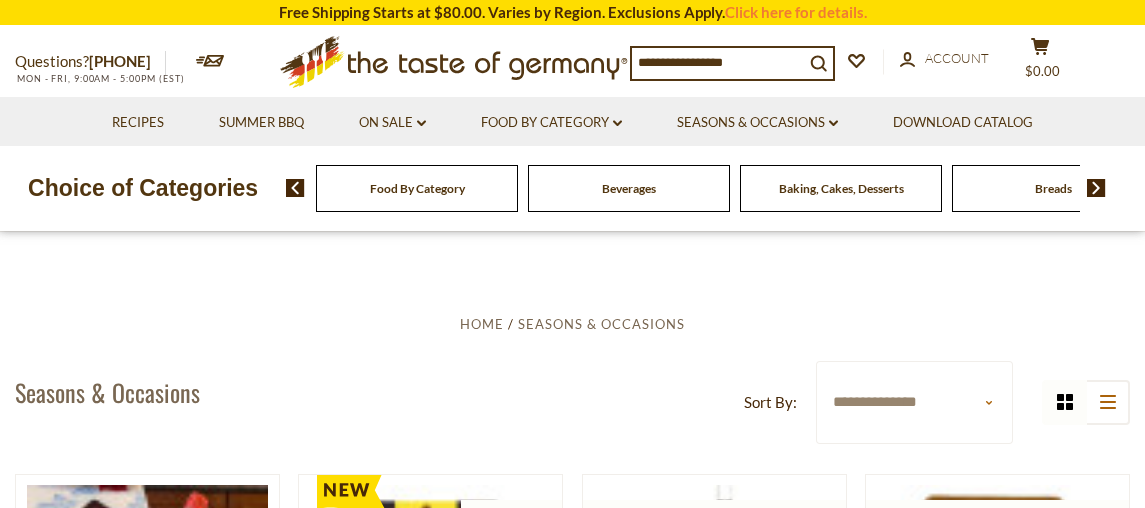 scroll, scrollTop: 0, scrollLeft: 0, axis: both 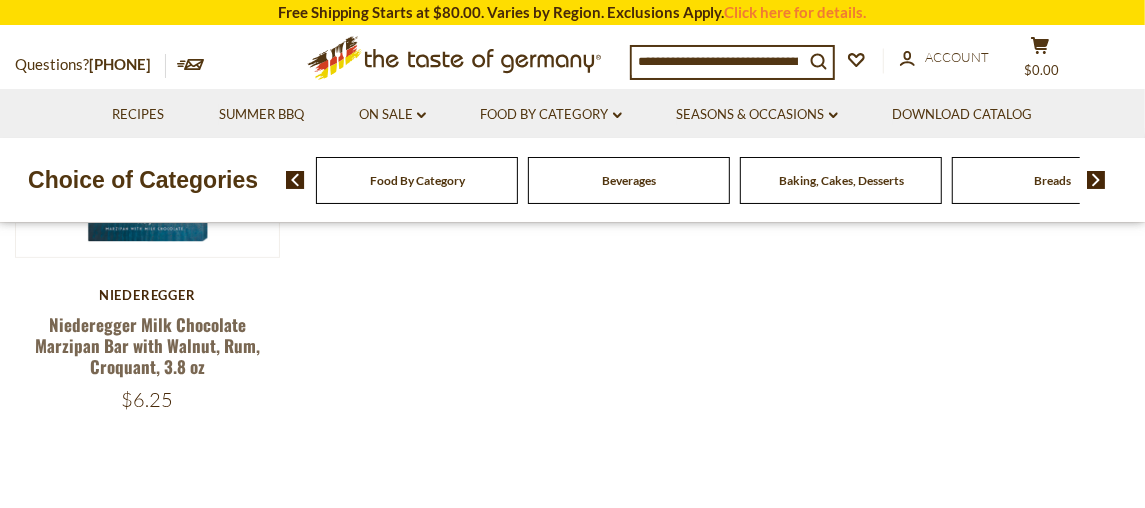 click at bounding box center (1096, 180) 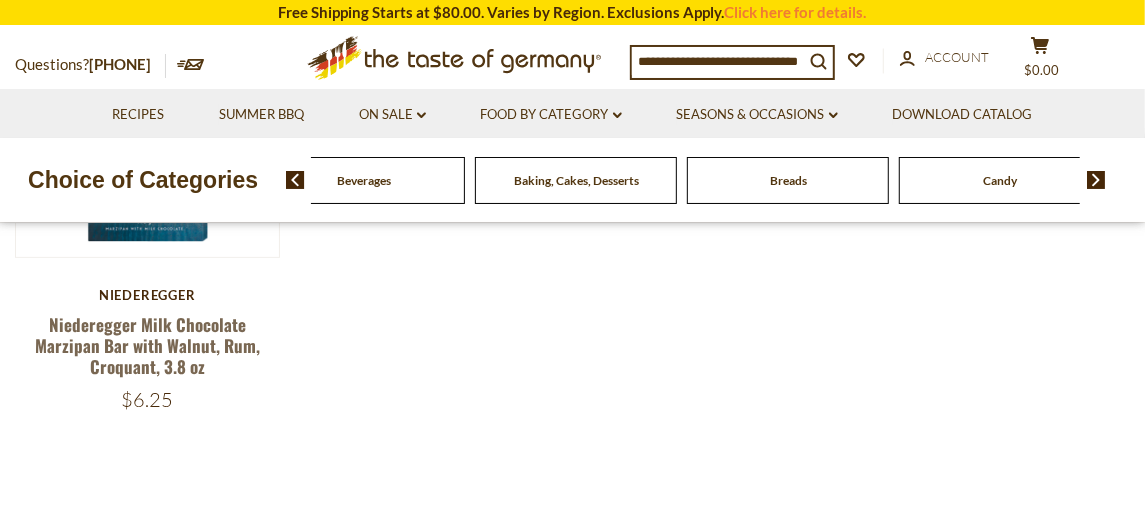 click at bounding box center [1096, 180] 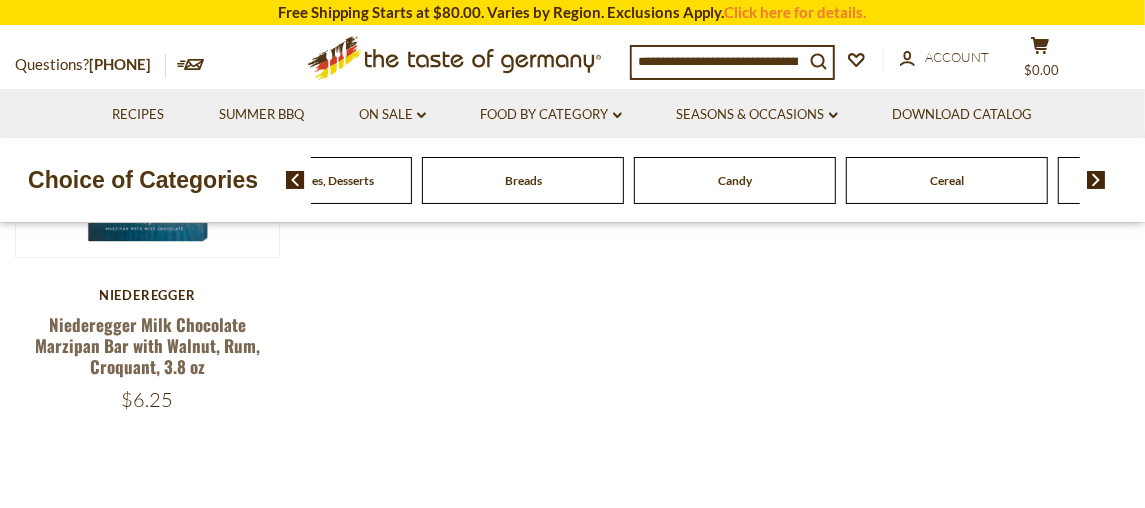 click at bounding box center (1096, 180) 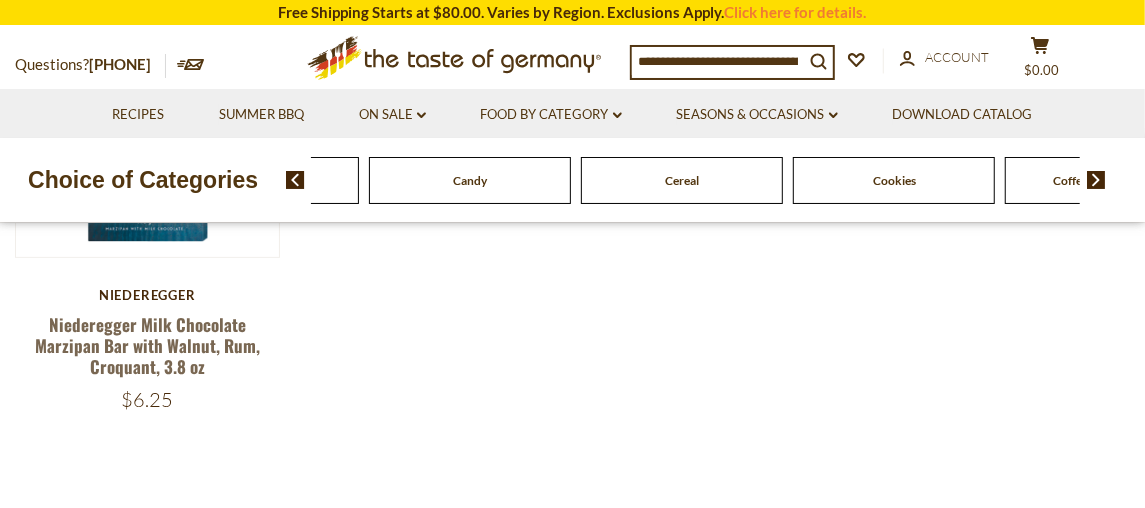 click at bounding box center [1096, 180] 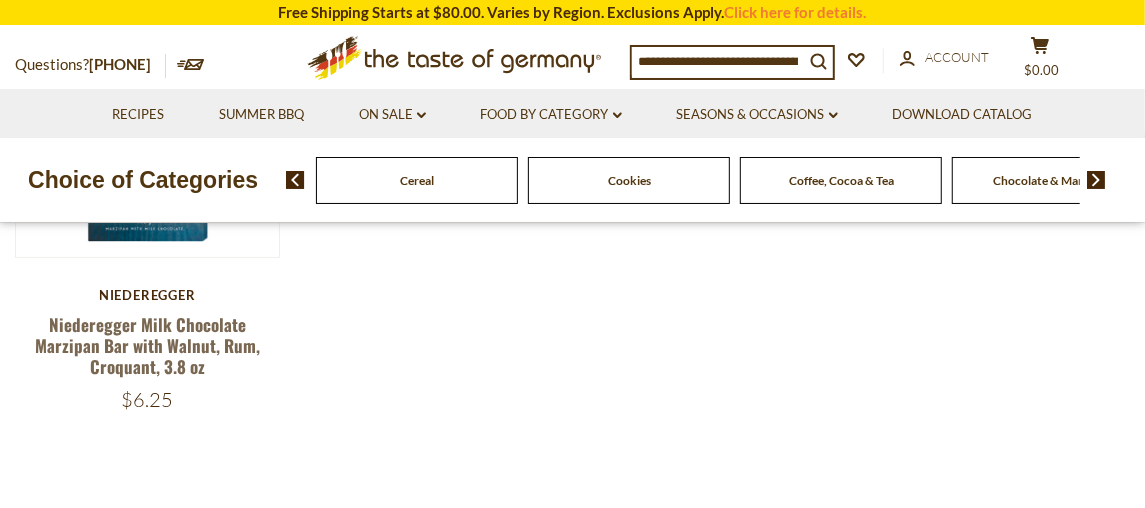 click at bounding box center [1096, 180] 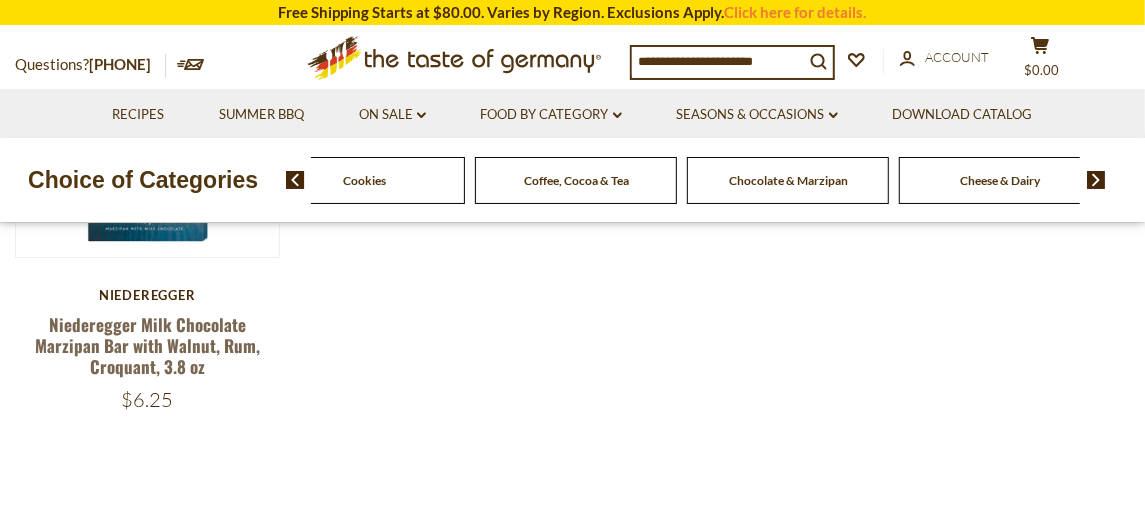 click at bounding box center [1096, 180] 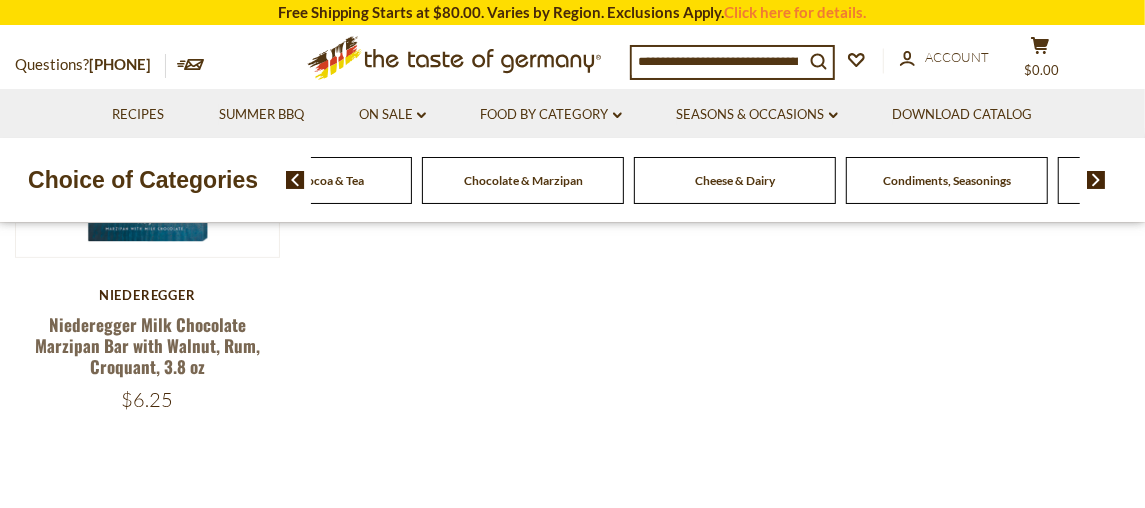 click at bounding box center (1096, 180) 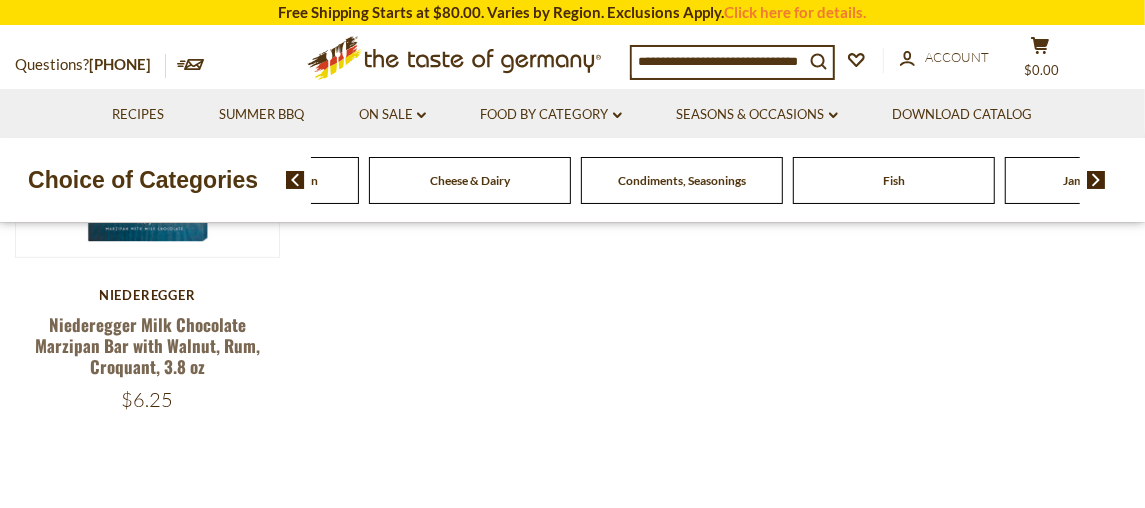 click on "Condiments, Seasonings" at bounding box center (-1438, 180) 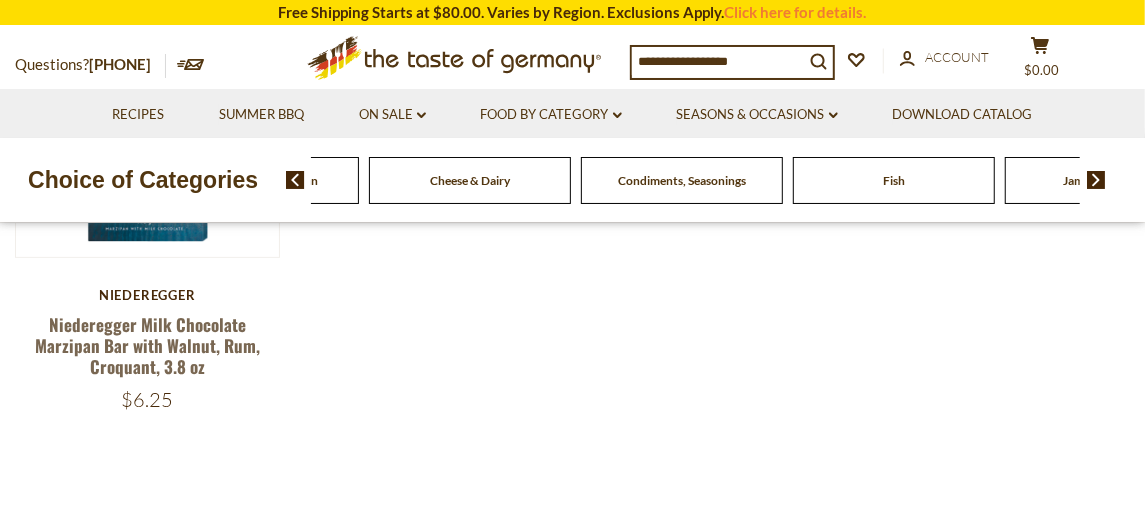 click on "Condiments, Seasonings" at bounding box center [-1438, 180] 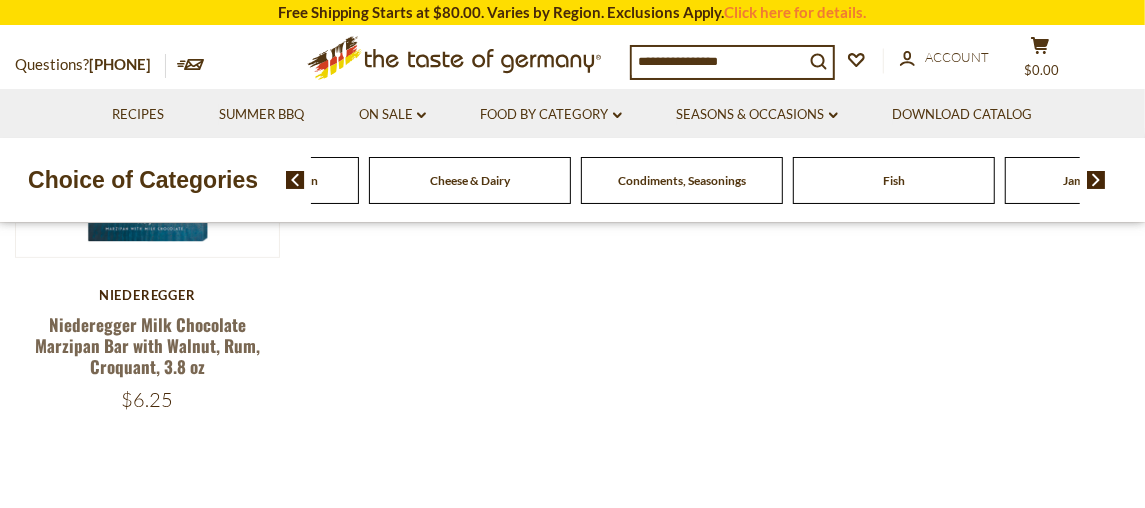 click at bounding box center [1096, 180] 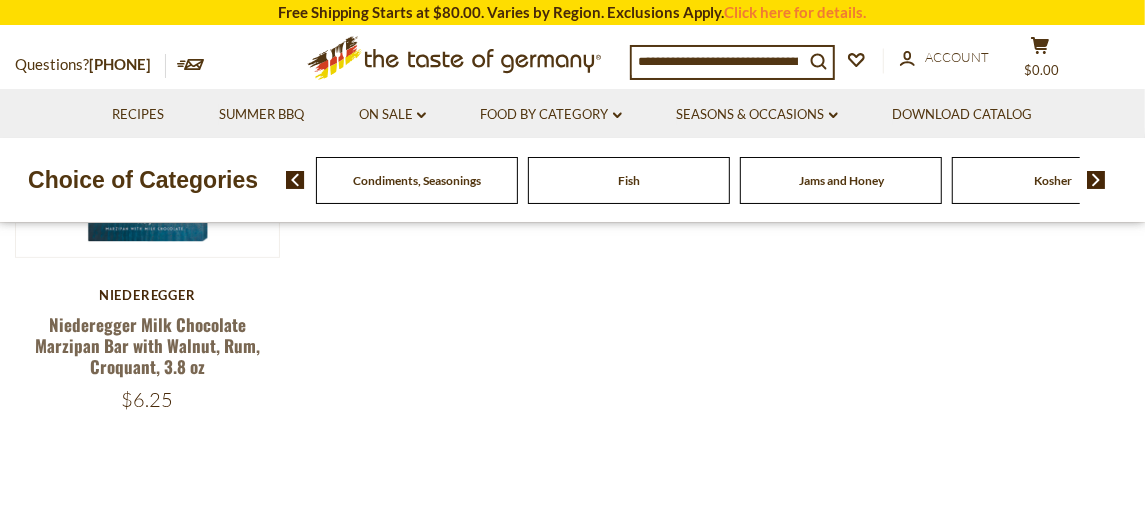 click at bounding box center [1096, 180] 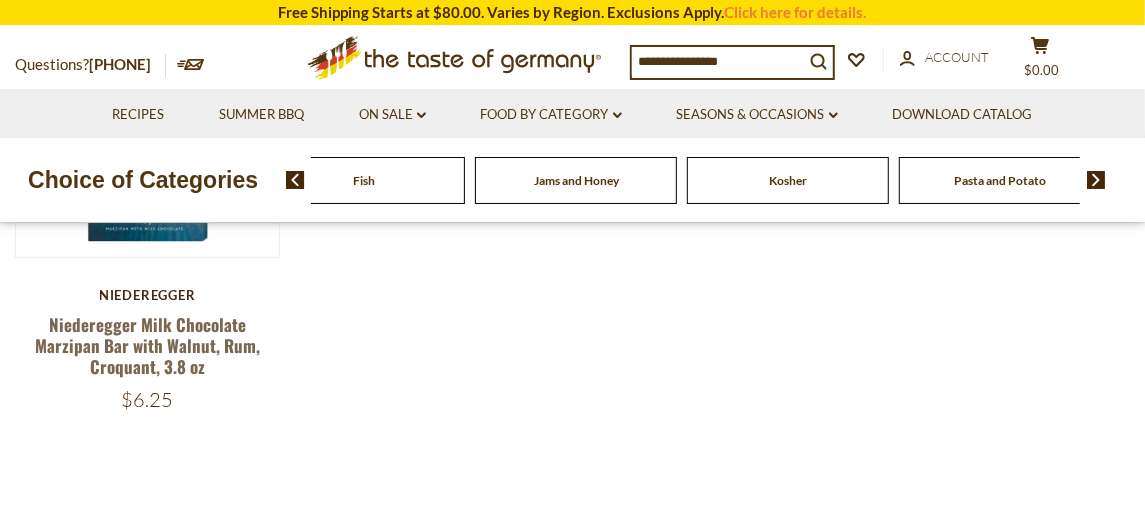 click at bounding box center (1096, 180) 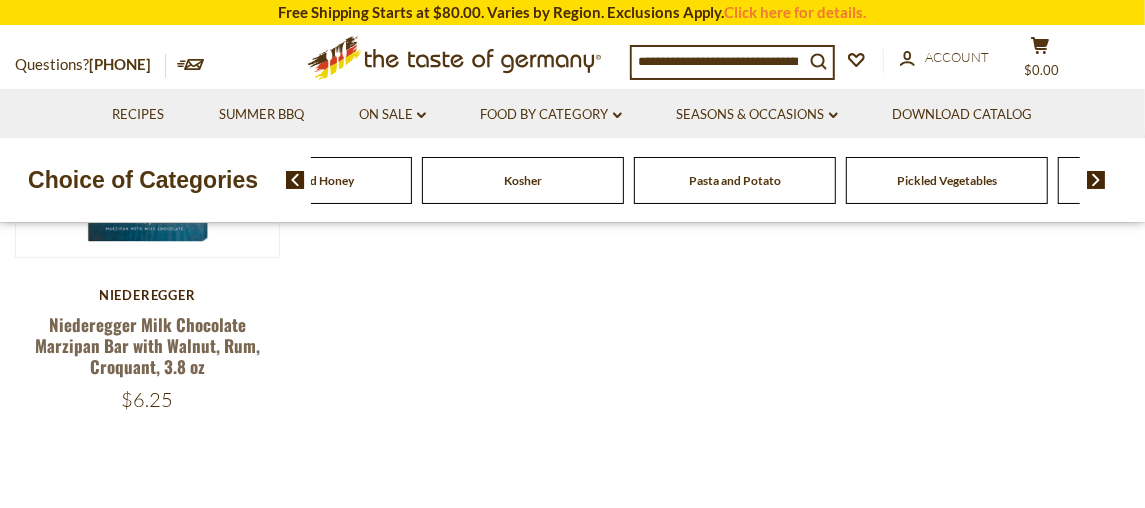 click at bounding box center [1096, 180] 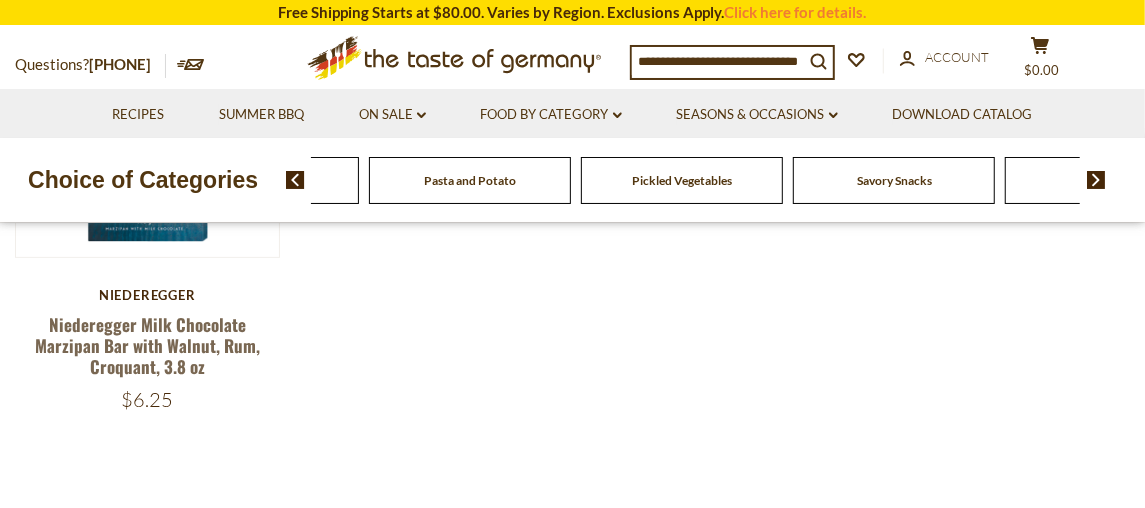 click on "Pickled Vegetables" at bounding box center [-2498, 180] 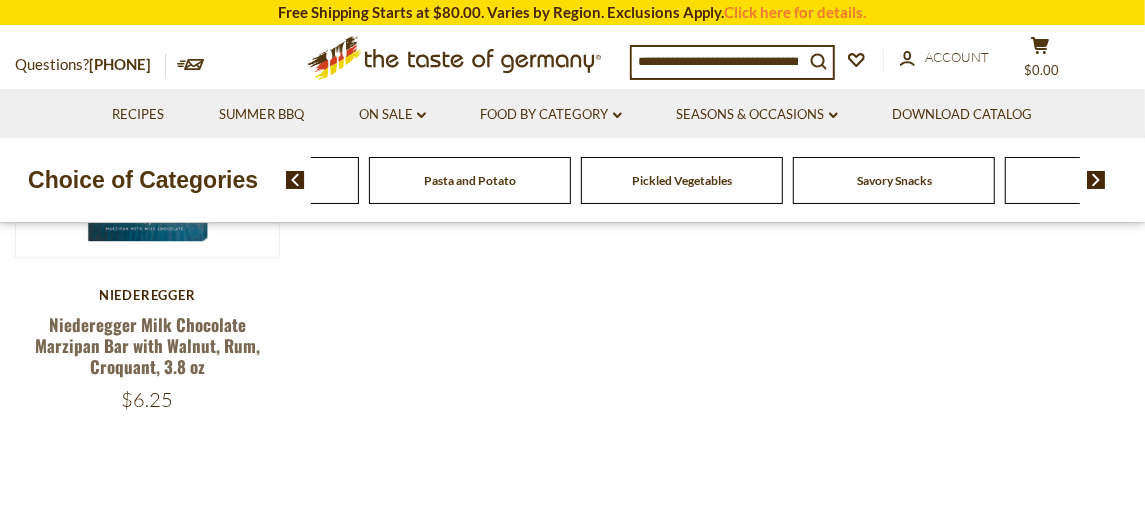 click on "Pickled Vegetables" at bounding box center (-2498, 180) 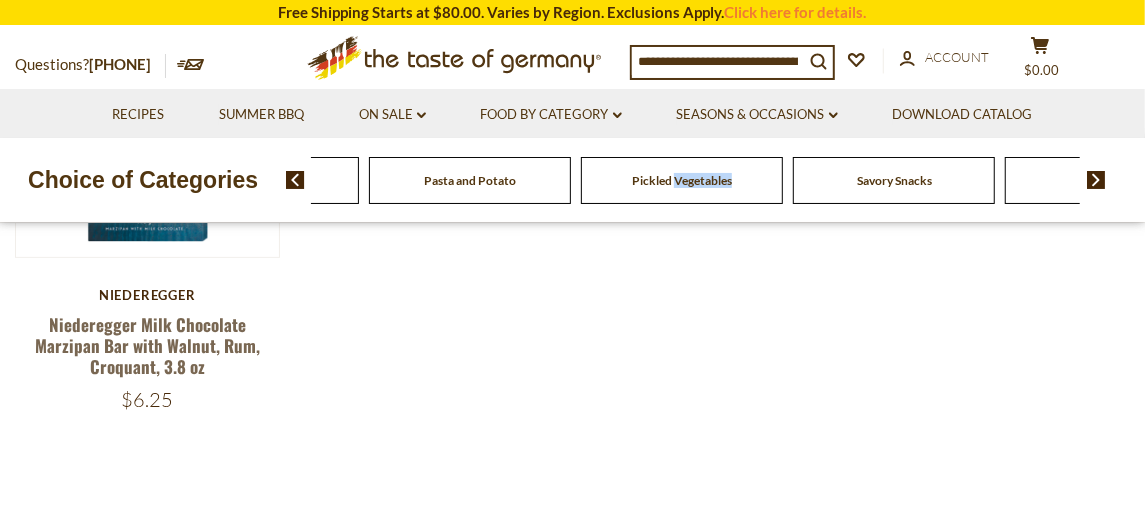 click on "Pickled Vegetables" at bounding box center (-2498, 180) 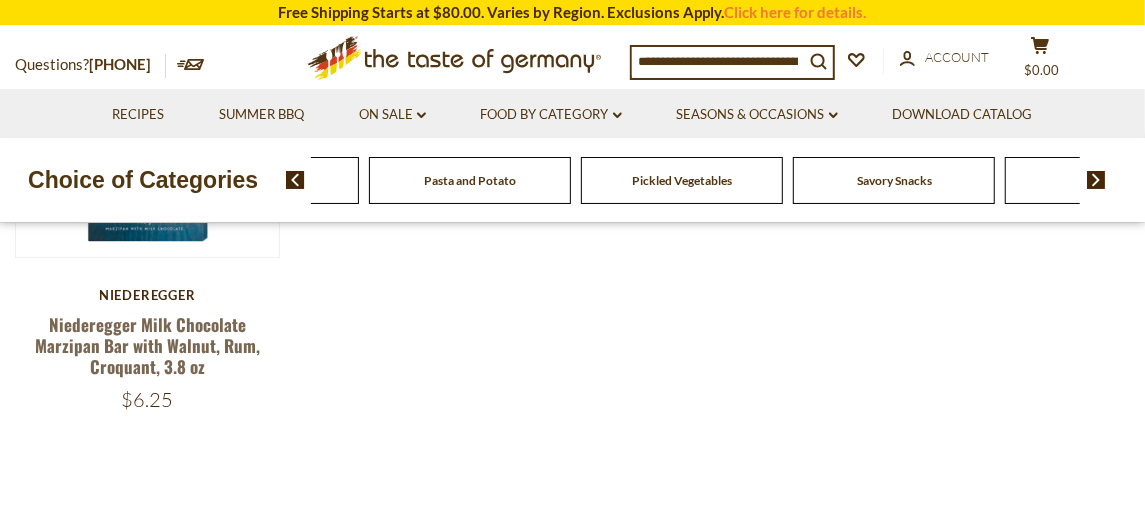 click on "Pickled Vegetables" at bounding box center (-2498, 180) 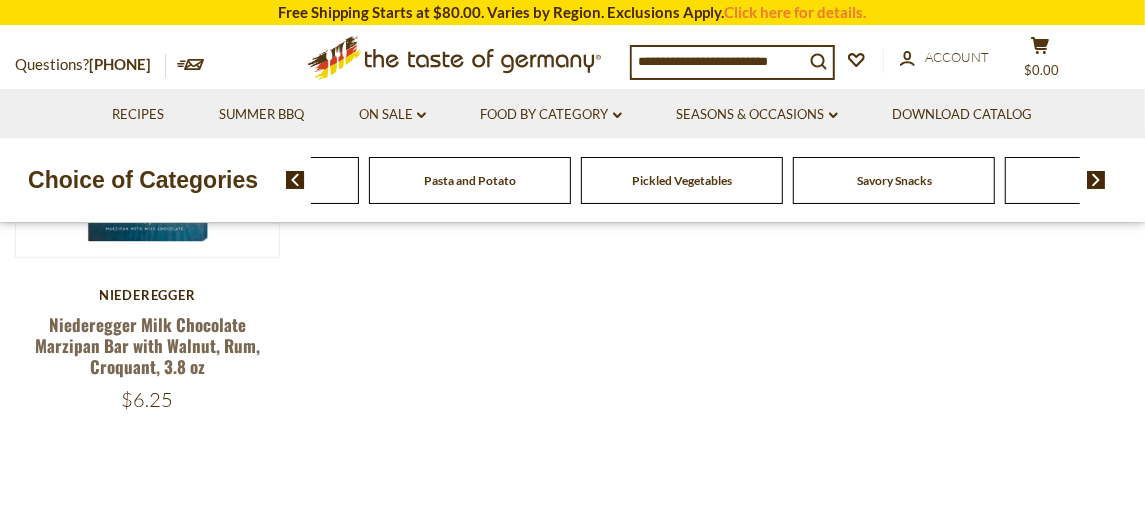 click on "Pickled Vegetables" at bounding box center [-2498, 180] 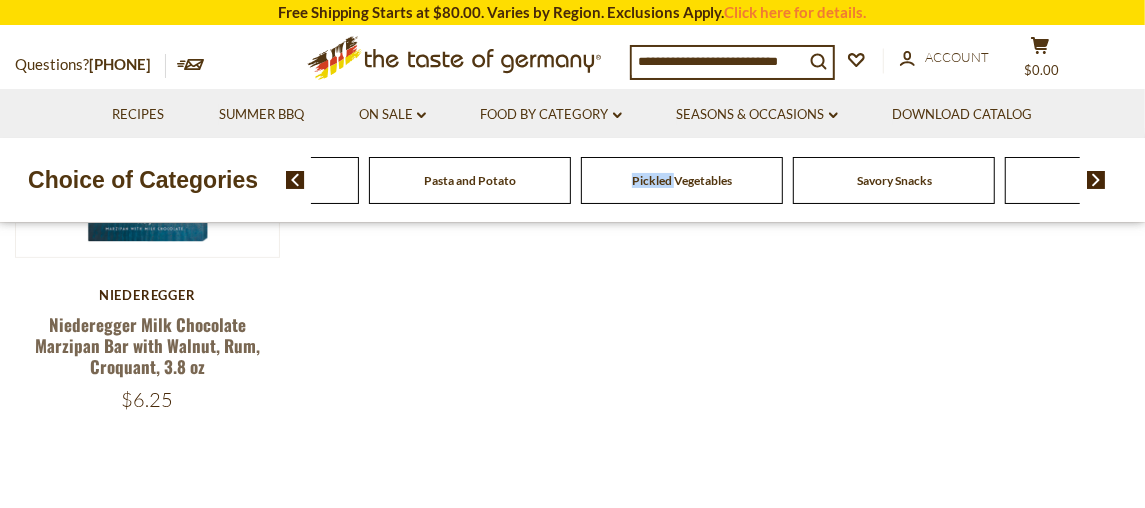 click on "Pickled Vegetables" at bounding box center (-2498, 180) 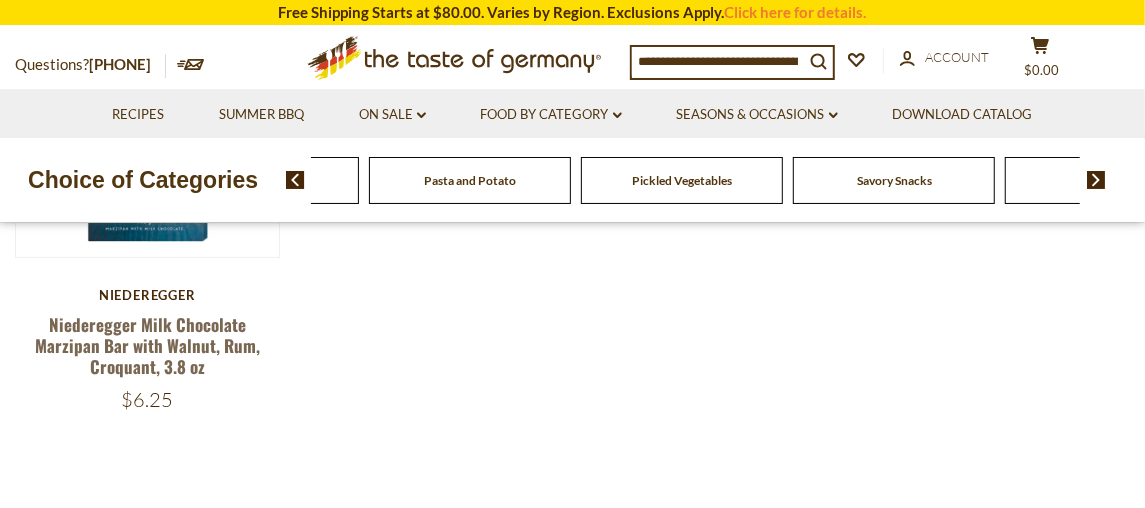 click at bounding box center (718, 61) 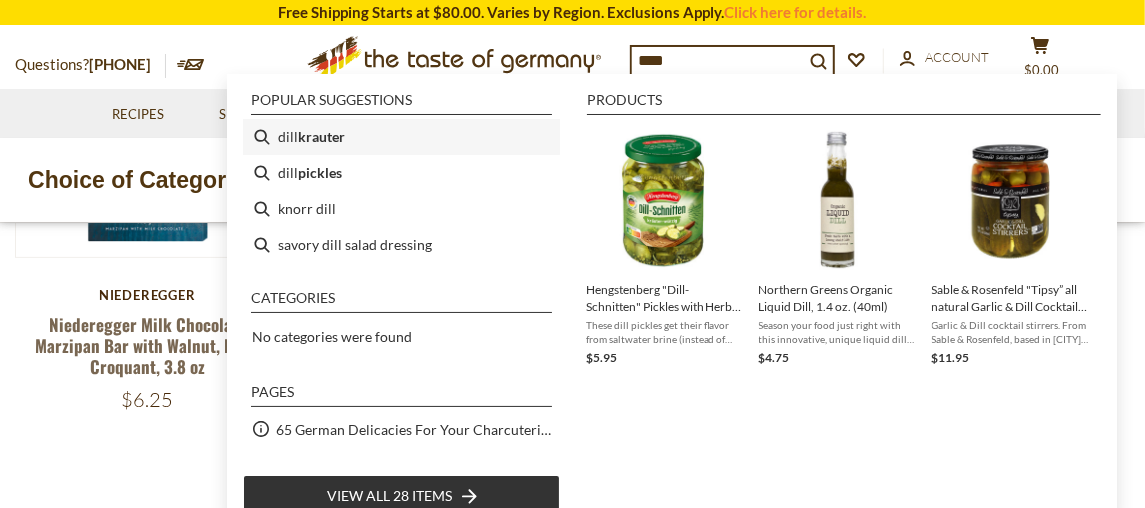 click on "krauter" at bounding box center [321, 136] 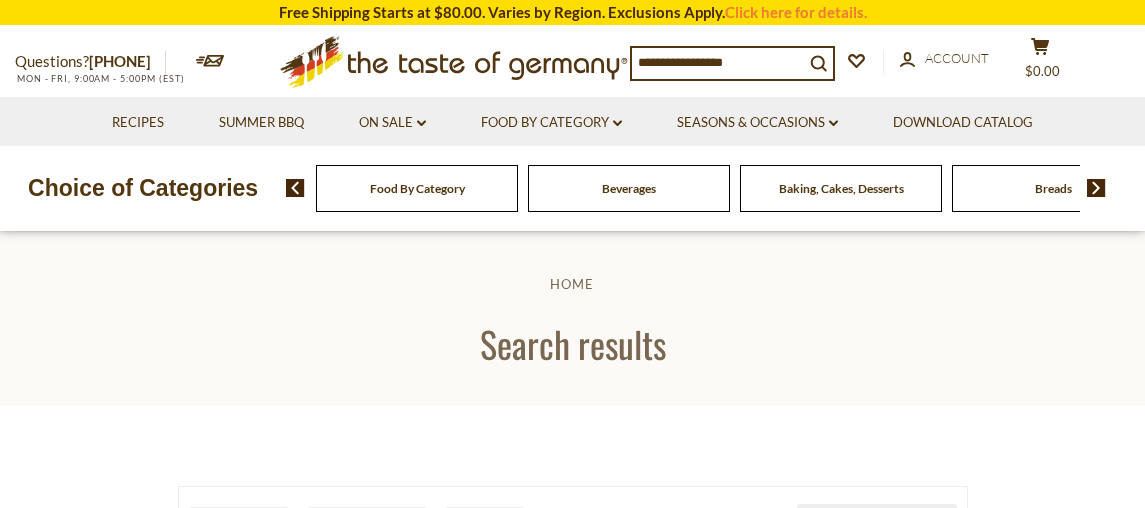 scroll, scrollTop: 0, scrollLeft: 0, axis: both 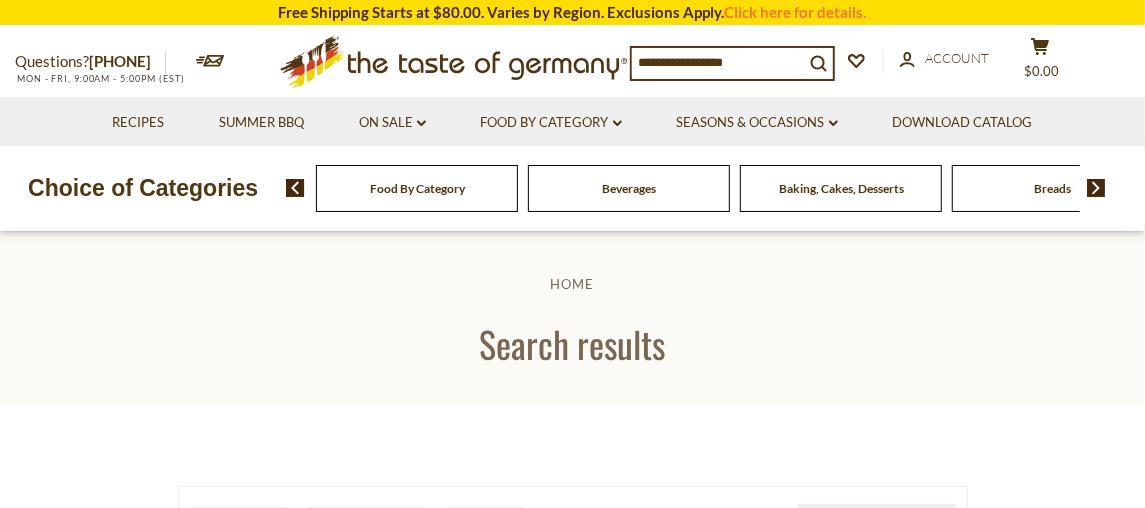 type on "**********" 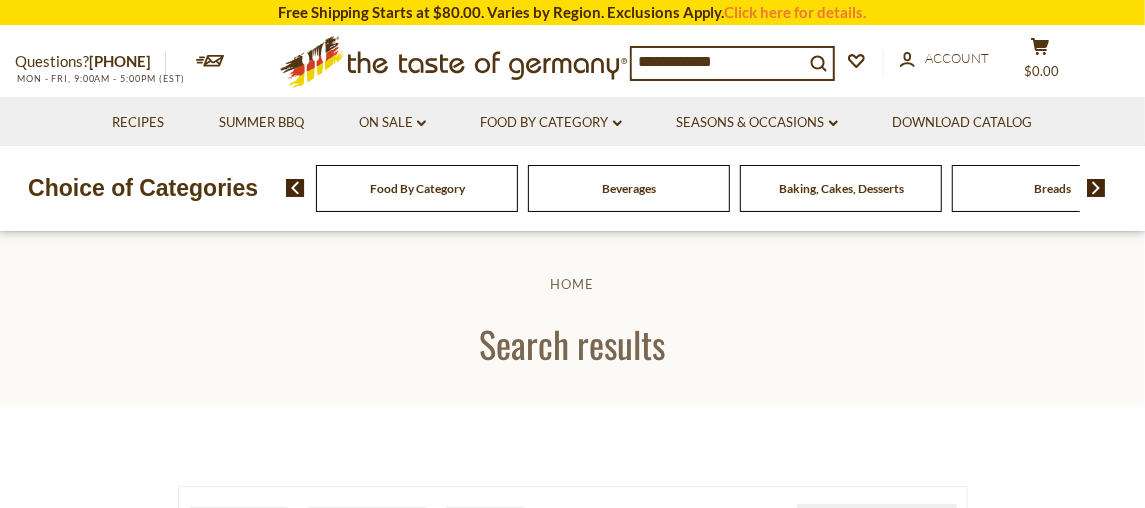 scroll, scrollTop: 0, scrollLeft: 0, axis: both 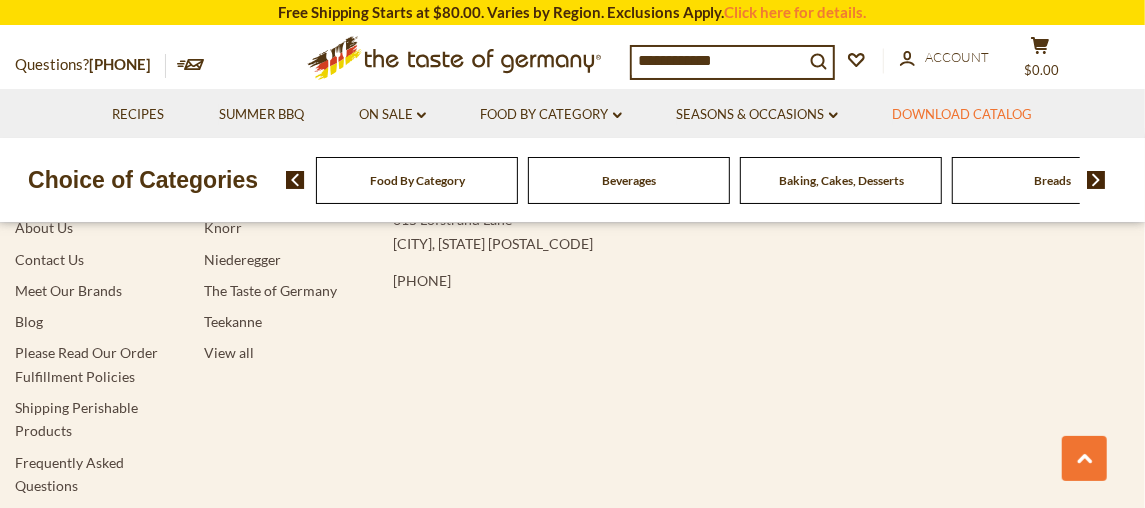 click on "Download Catalog" at bounding box center (963, 115) 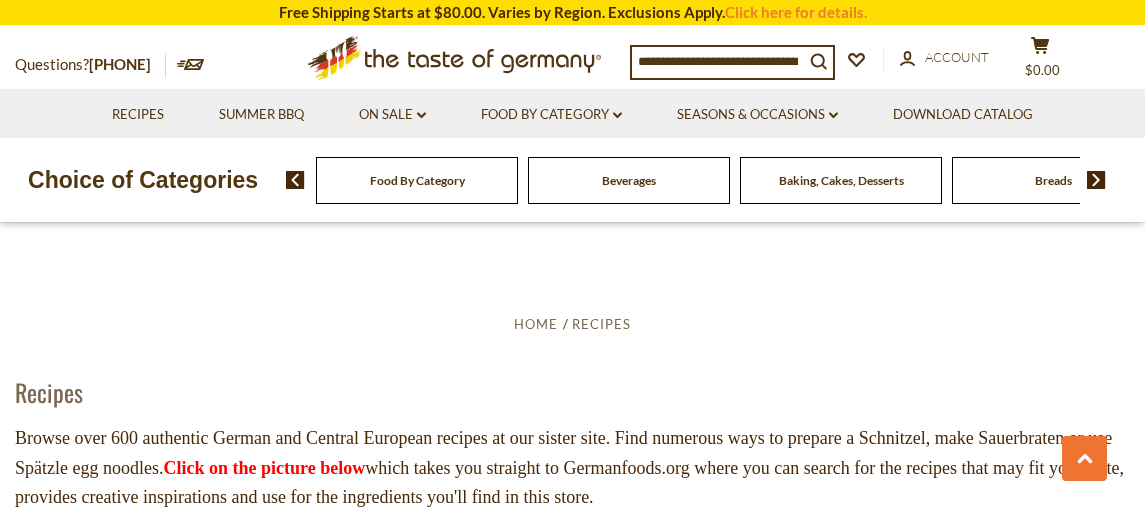 scroll, scrollTop: 629, scrollLeft: 0, axis: vertical 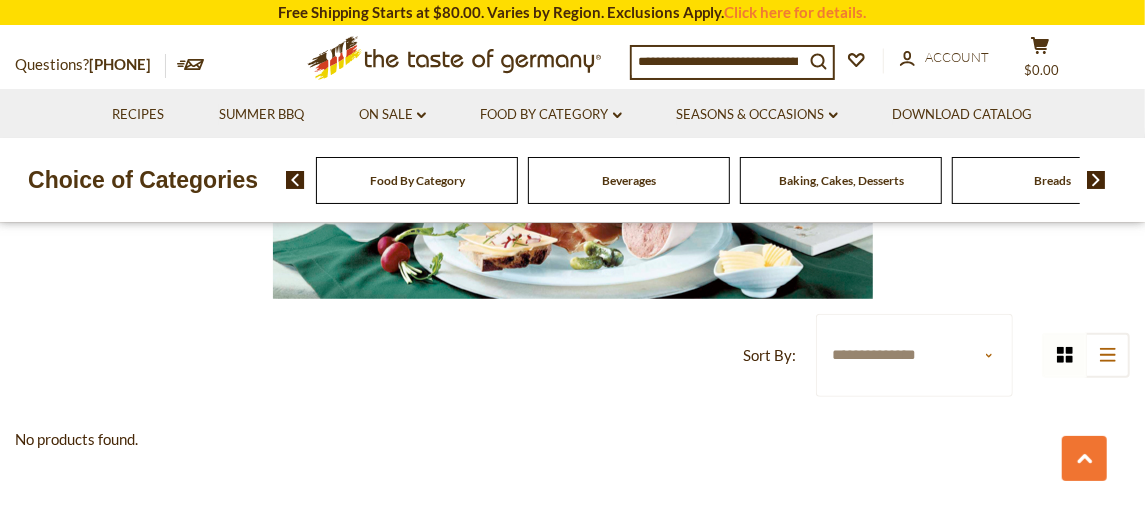 click at bounding box center (1096, 180) 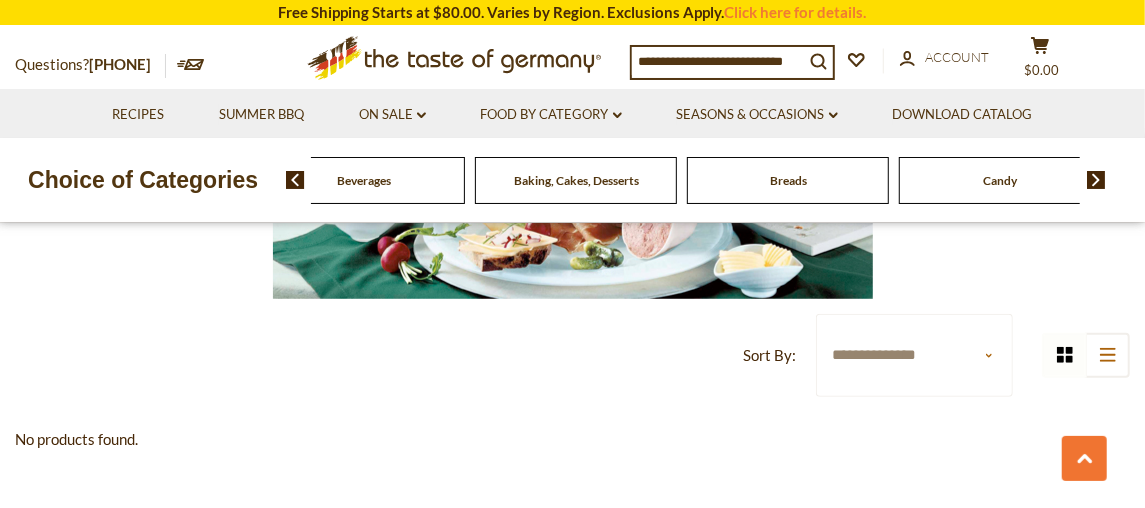 click at bounding box center [1096, 180] 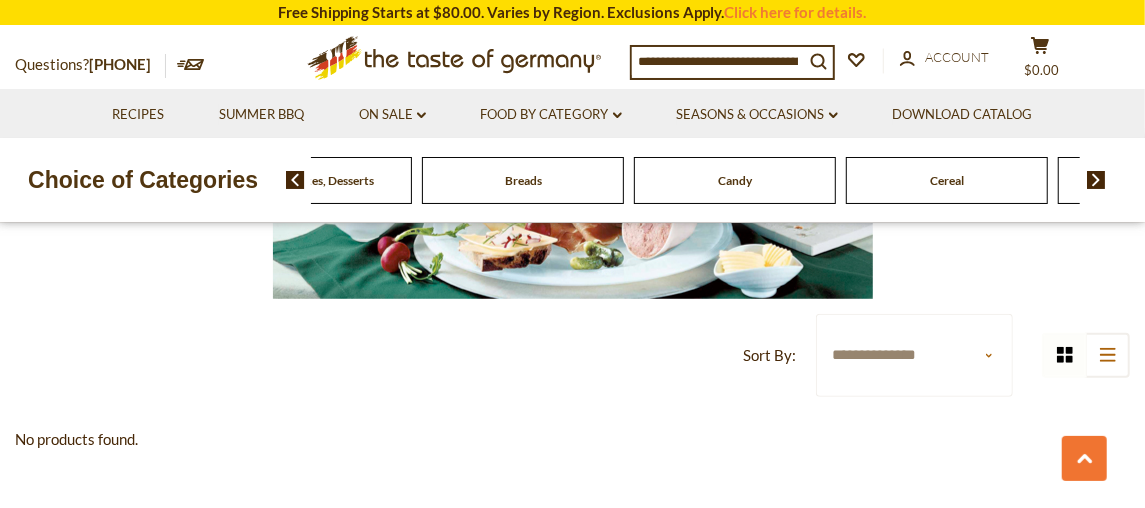 click at bounding box center (1096, 180) 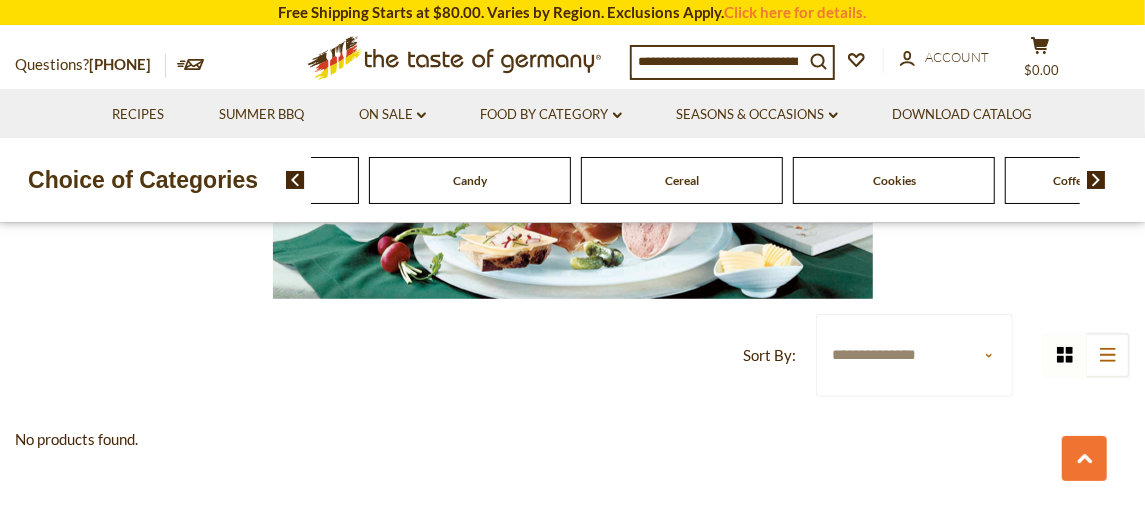 click at bounding box center [1096, 180] 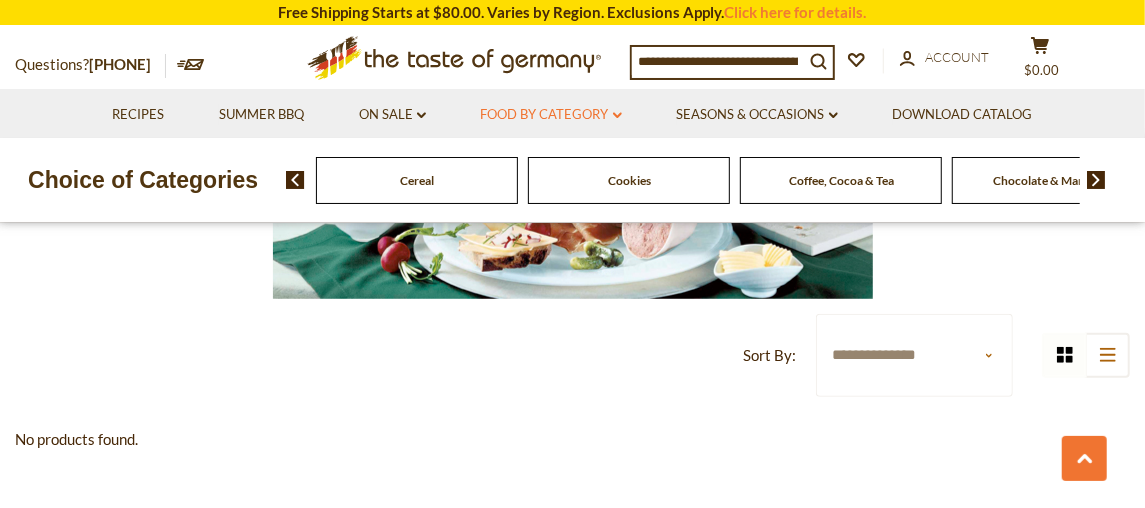 click on "Food By Category
dropdown_arrow" at bounding box center [551, 115] 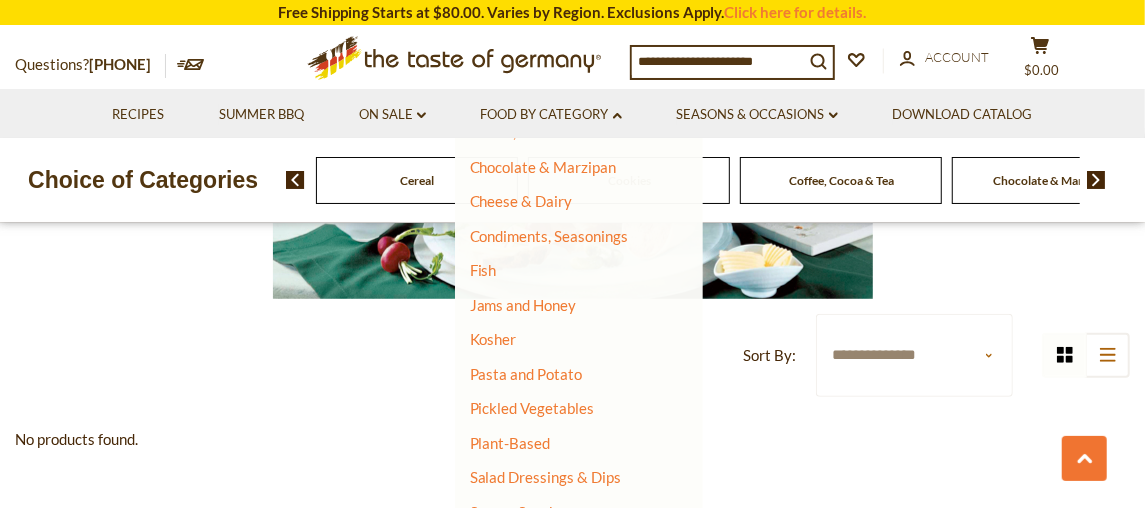 scroll, scrollTop: 347, scrollLeft: 0, axis: vertical 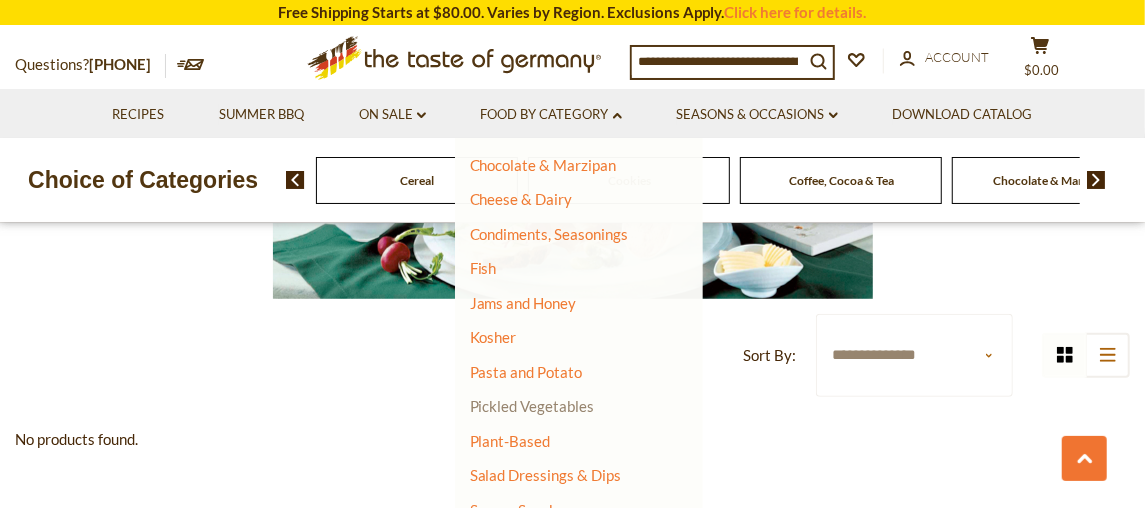 click on "Pickled Vegetables" at bounding box center [532, 406] 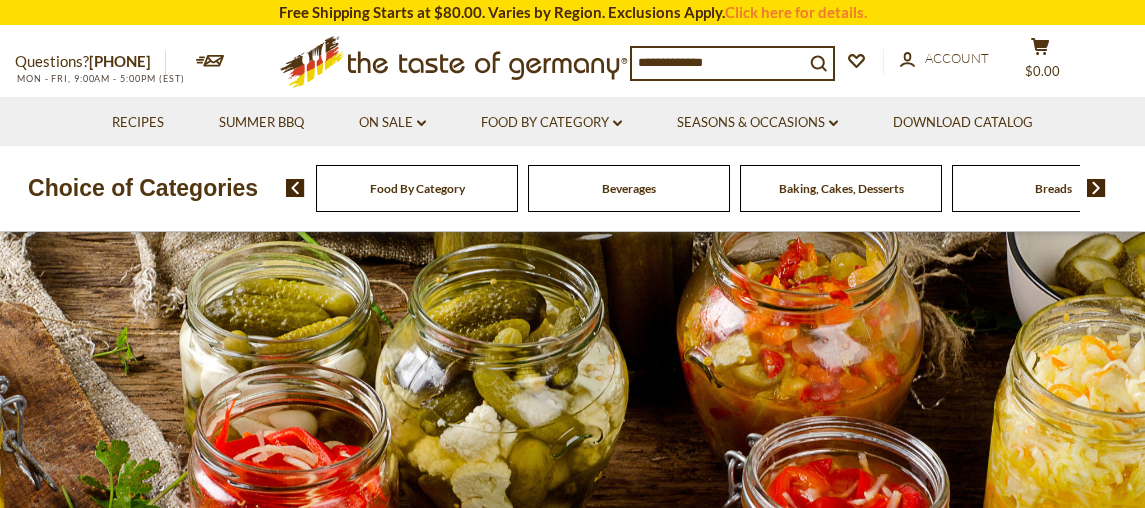 scroll, scrollTop: 0, scrollLeft: 0, axis: both 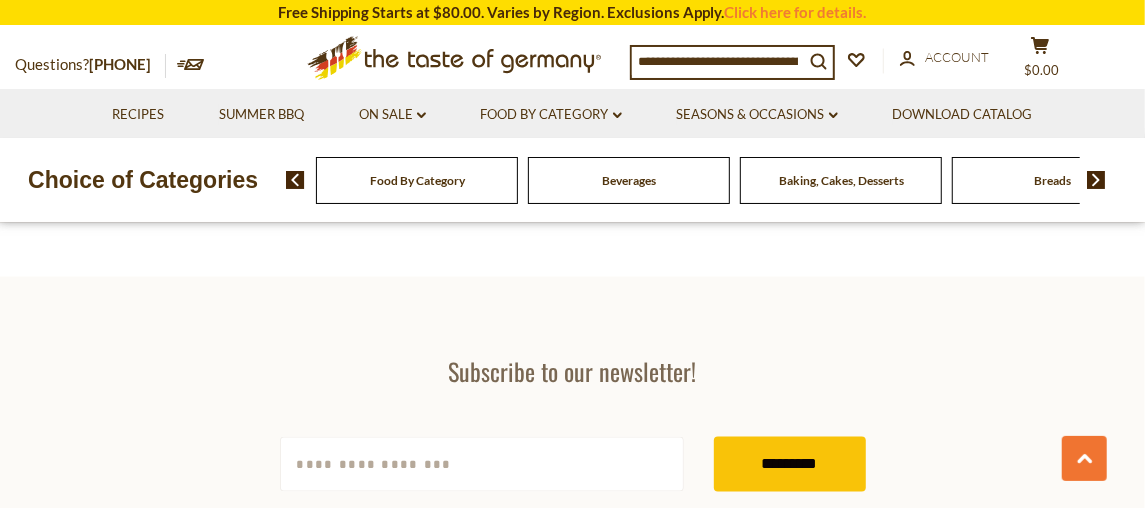 click 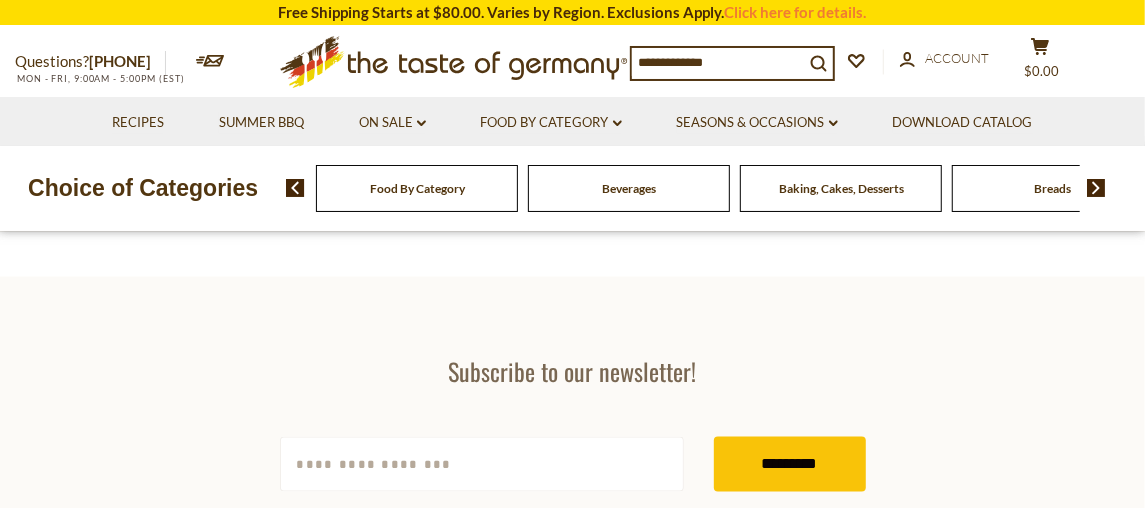 scroll, scrollTop: 0, scrollLeft: 0, axis: both 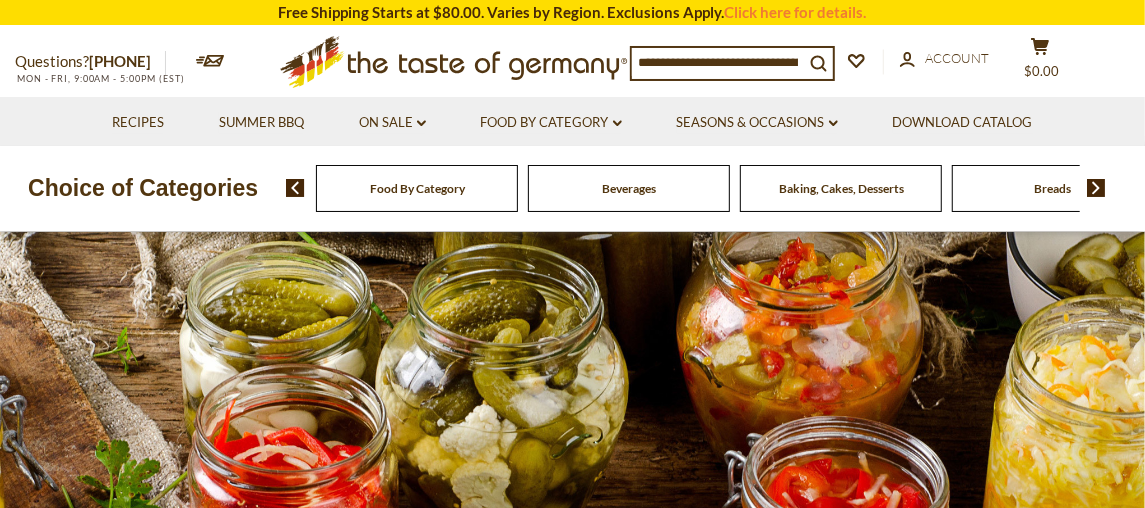 click at bounding box center [718, 62] 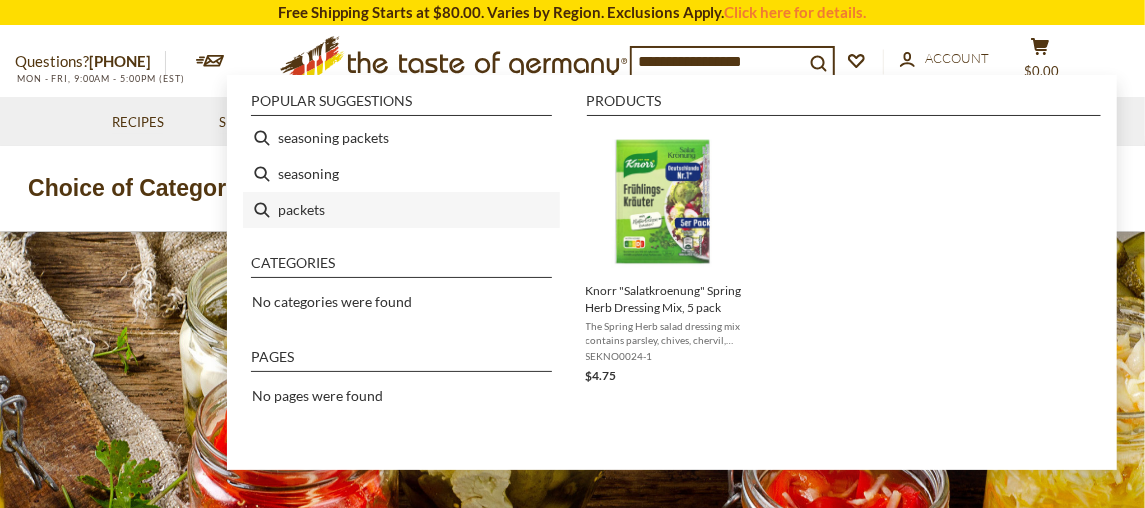 click on "packets" at bounding box center [401, 210] 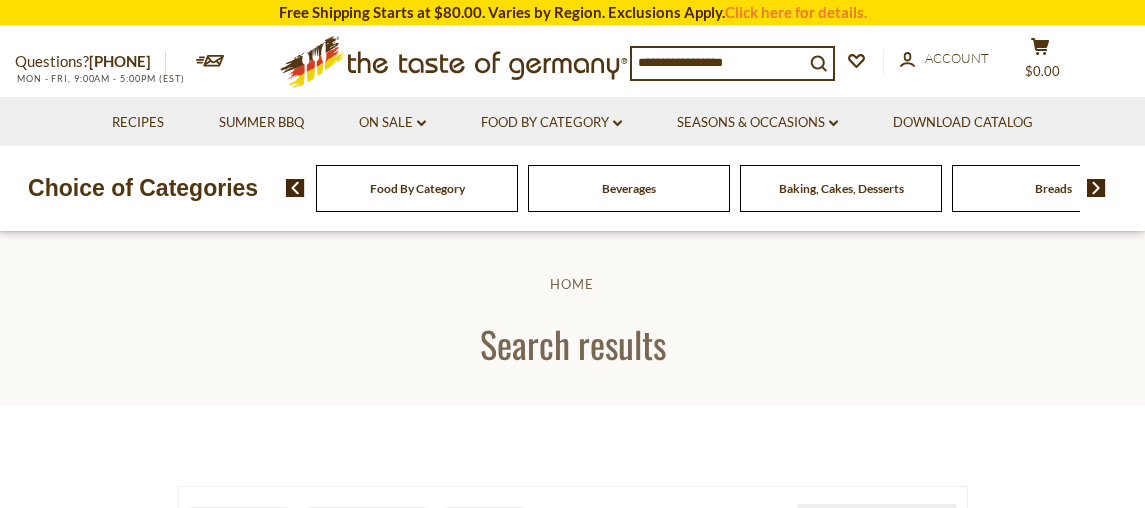 scroll, scrollTop: 0, scrollLeft: 0, axis: both 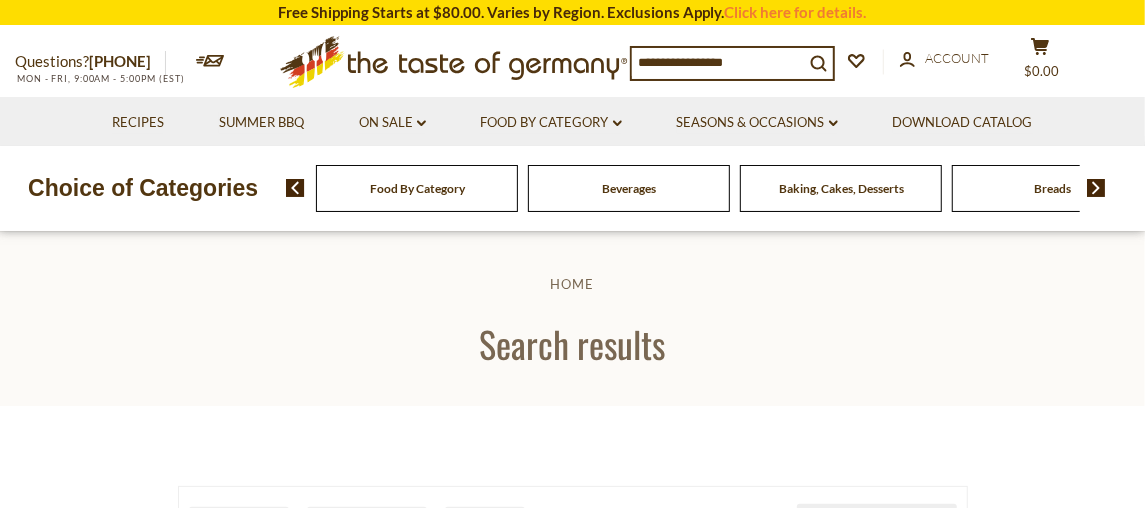 type on "*******" 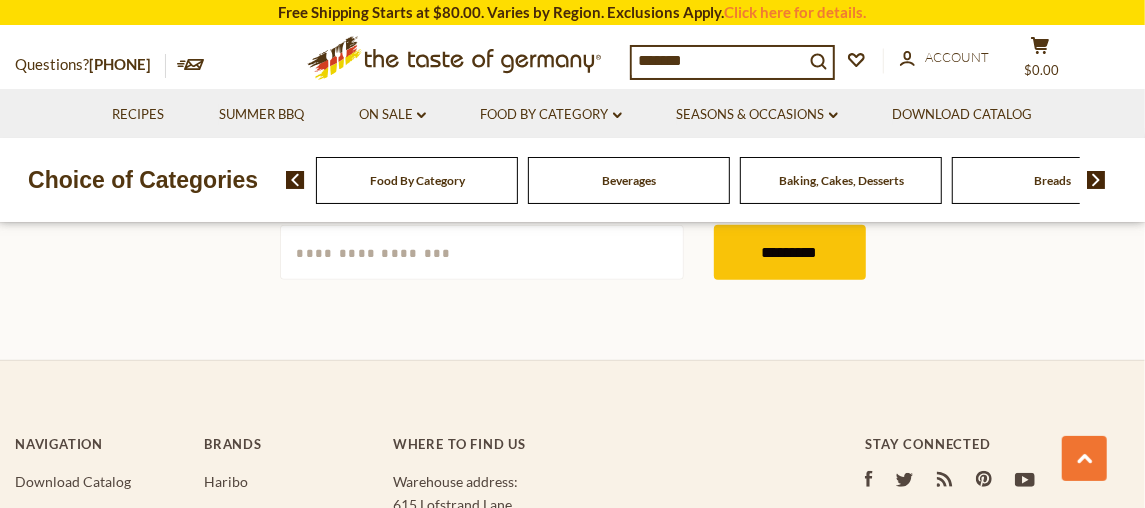 scroll, scrollTop: 4240, scrollLeft: 0, axis: vertical 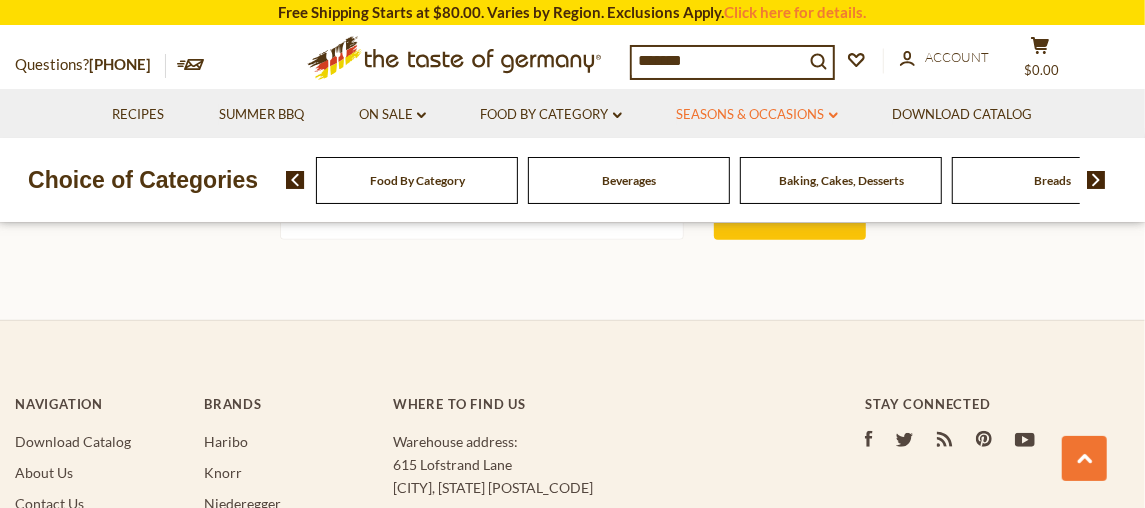click on "Seasons & Occasions
dropdown_arrow" at bounding box center (757, 115) 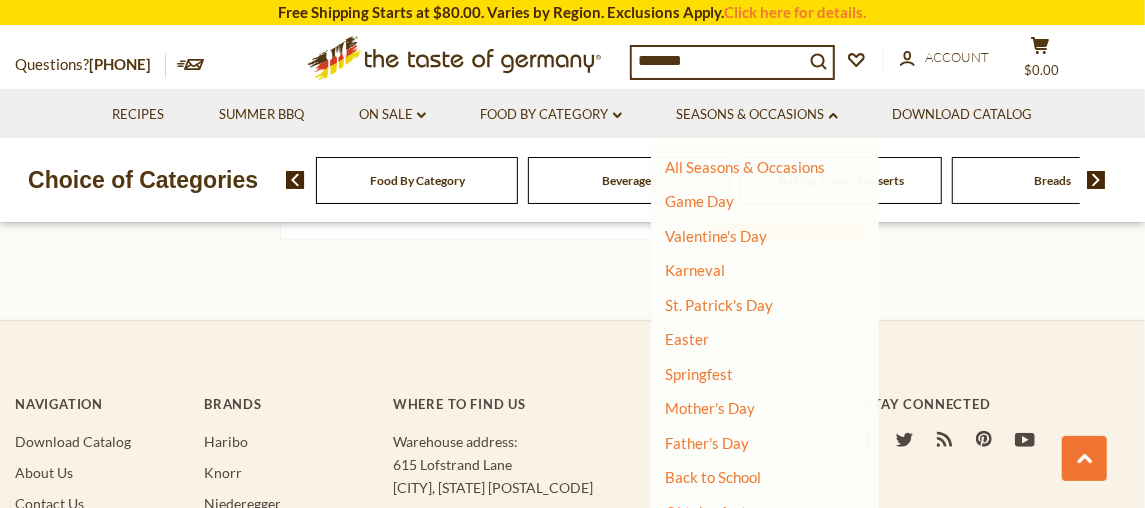 scroll, scrollTop: 269, scrollLeft: 0, axis: vertical 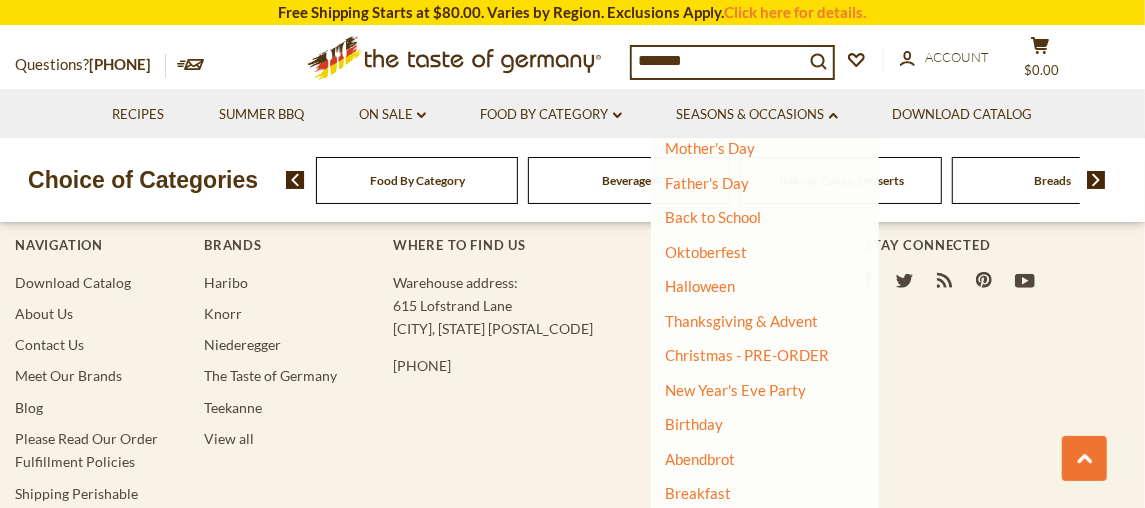click on "Food By Category" at bounding box center [417, 180] 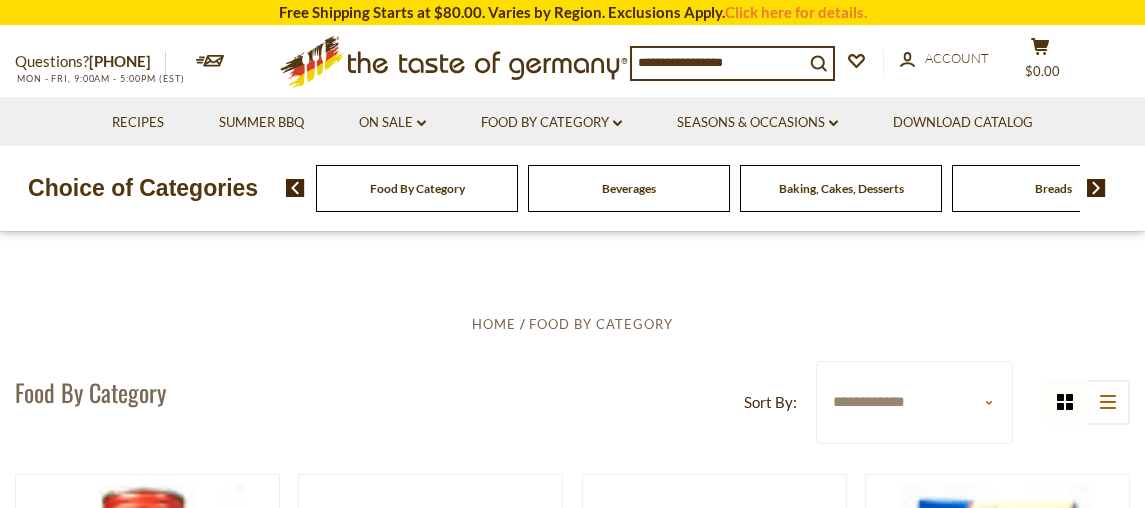 scroll, scrollTop: 0, scrollLeft: 0, axis: both 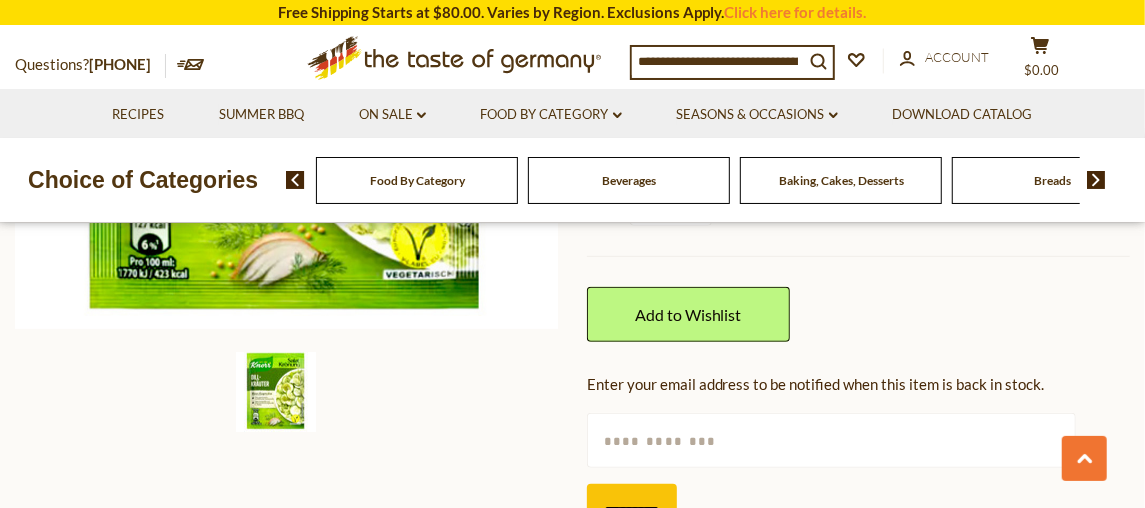click on "Read More" at bounding box center (621, 78) 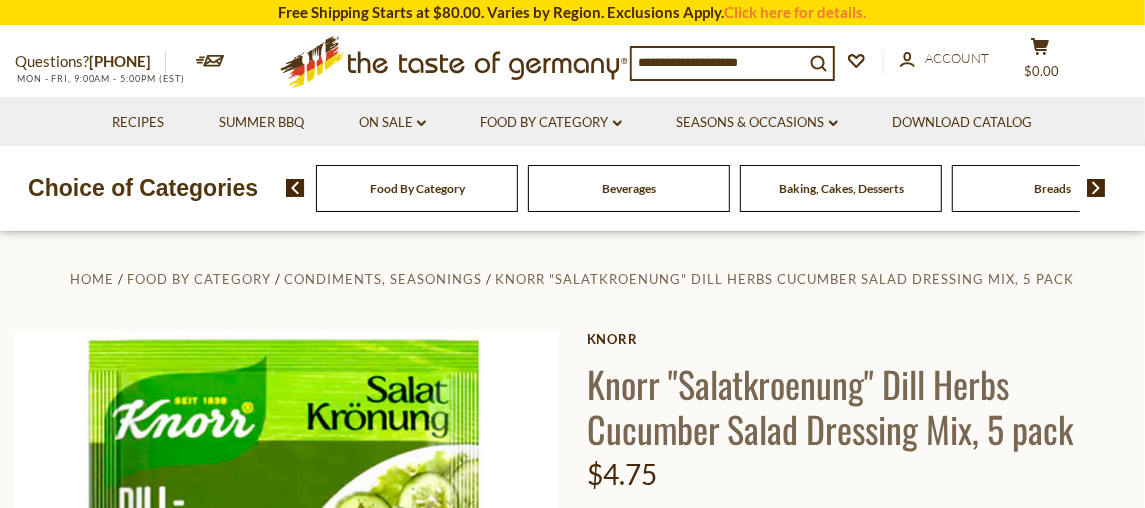 scroll, scrollTop: 0, scrollLeft: 0, axis: both 